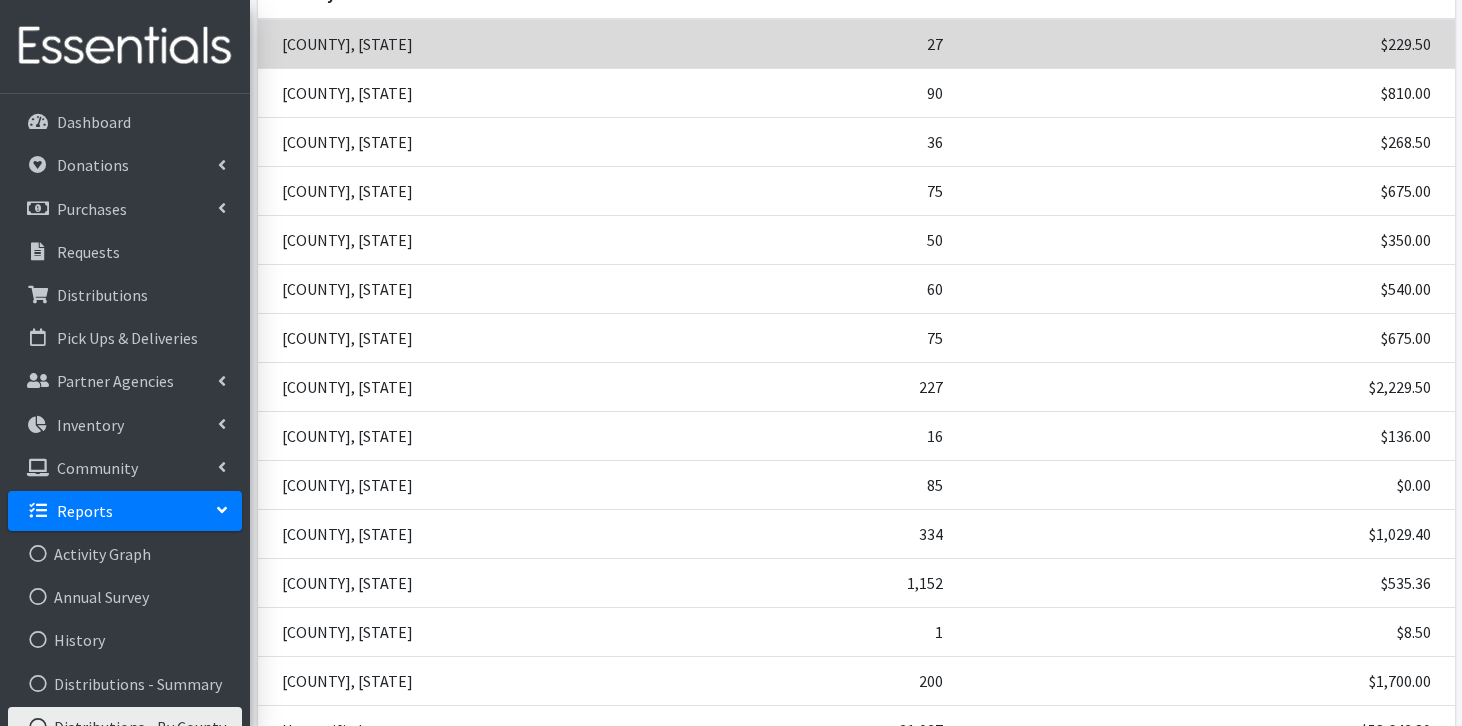 scroll, scrollTop: 434, scrollLeft: 0, axis: vertical 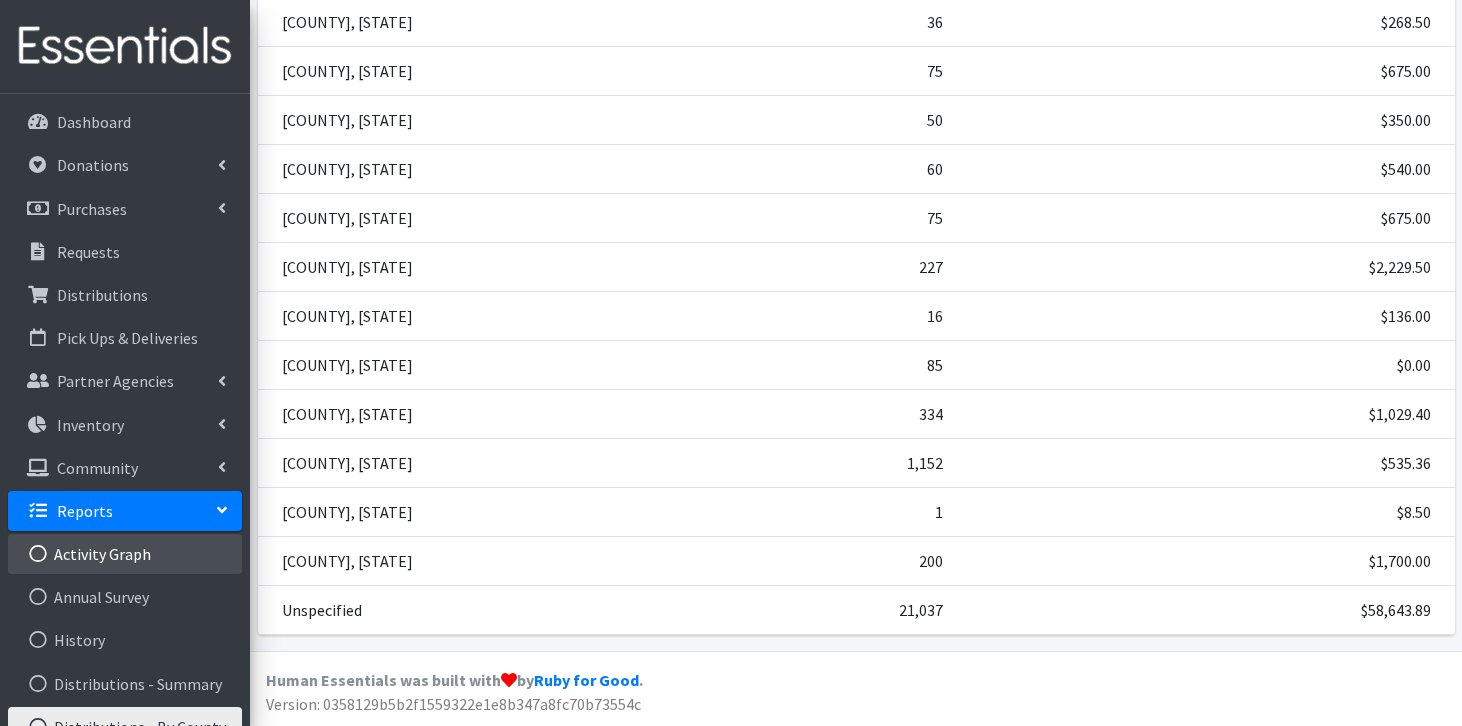 click on "Activity Graph" at bounding box center (125, 554) 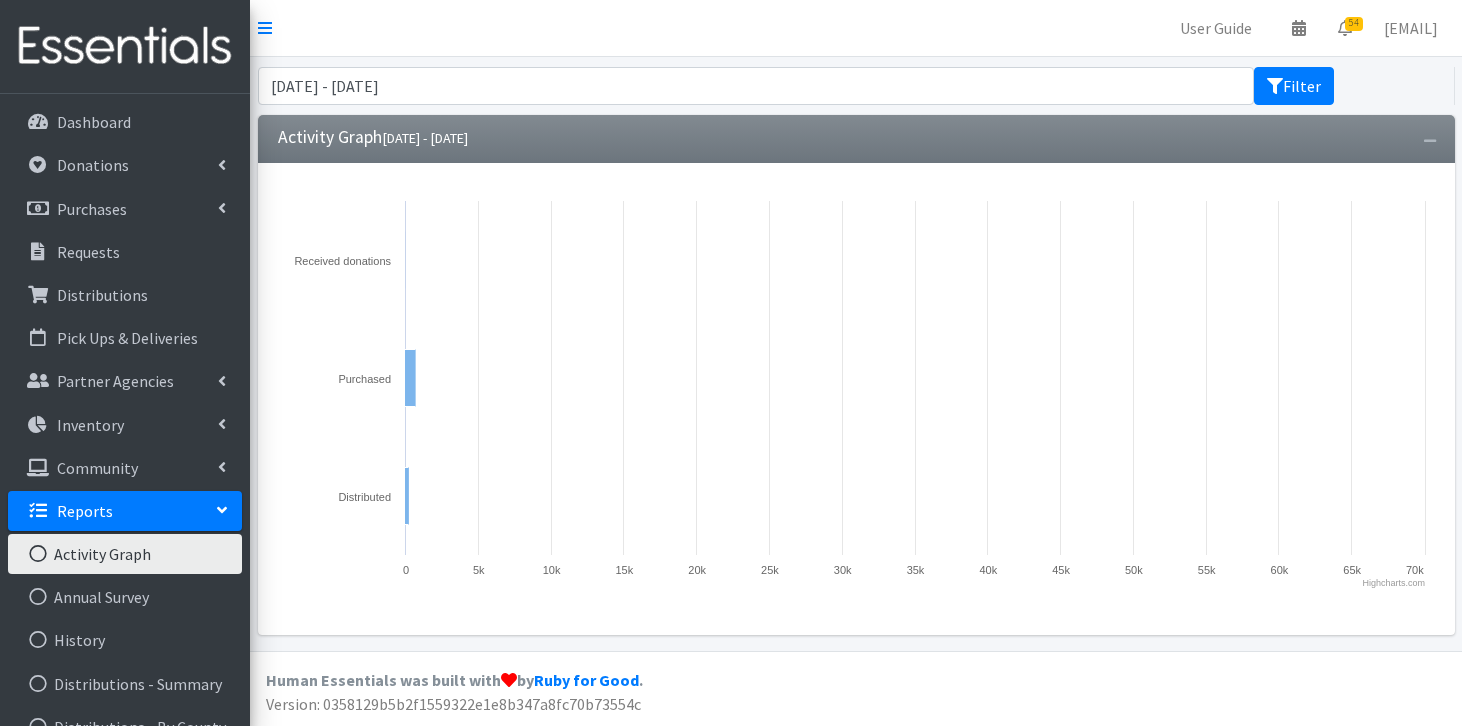 scroll, scrollTop: 0, scrollLeft: 0, axis: both 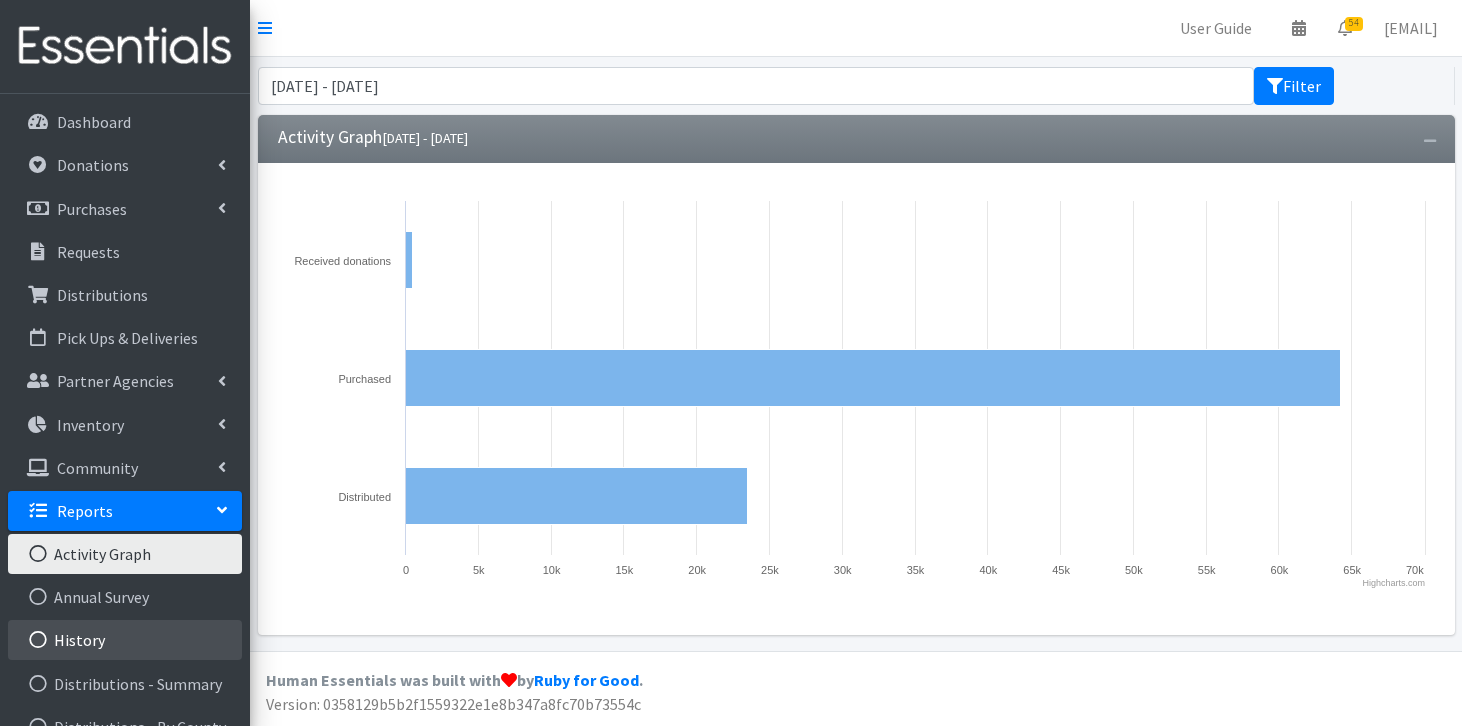 click on "History" at bounding box center [125, 640] 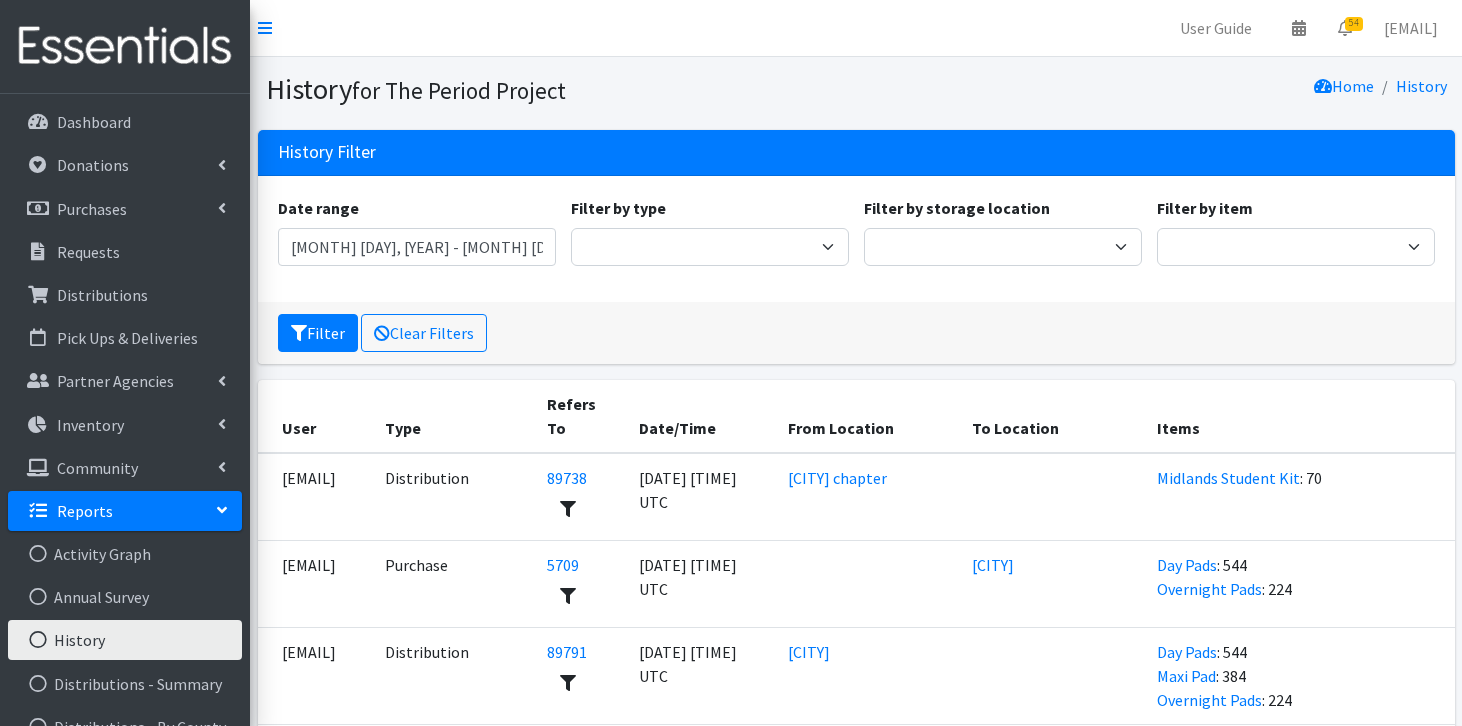 scroll, scrollTop: 0, scrollLeft: 0, axis: both 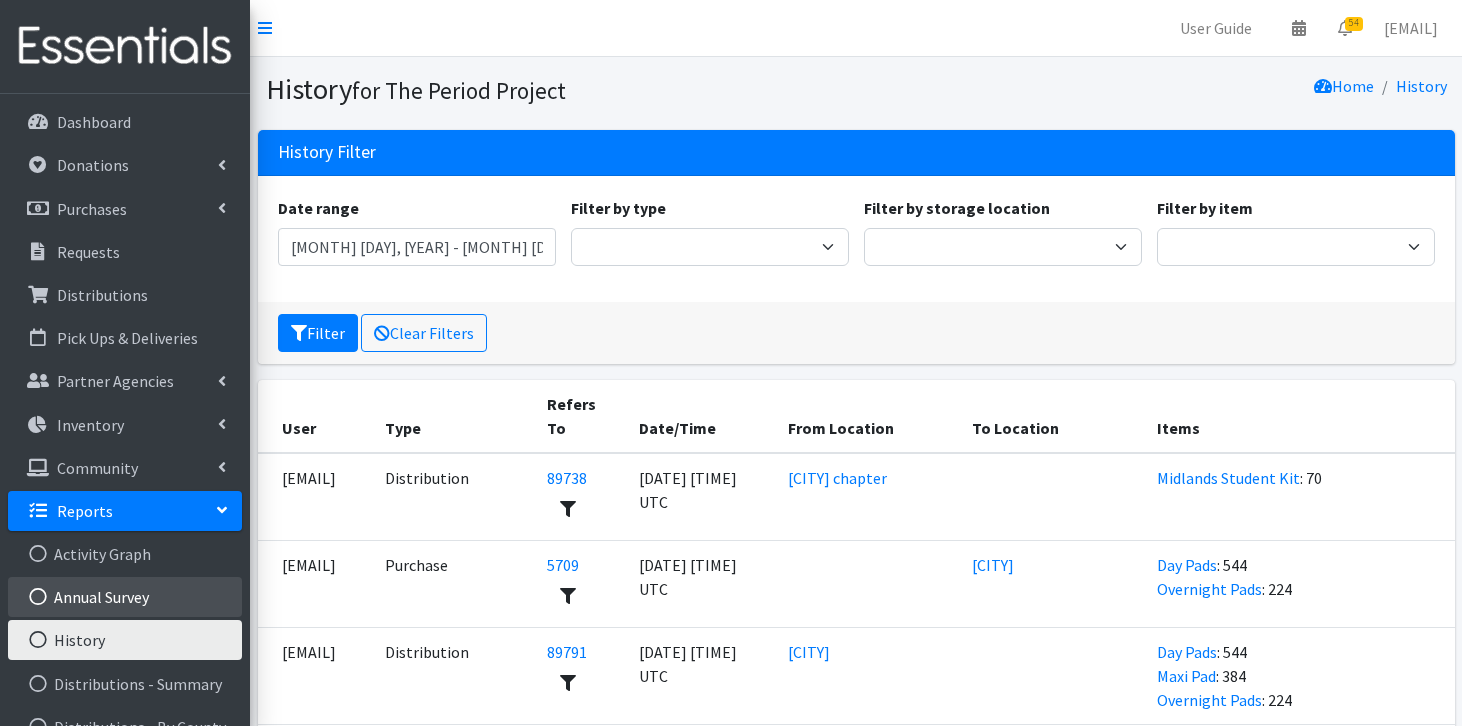 click on "Annual Survey" at bounding box center [125, 597] 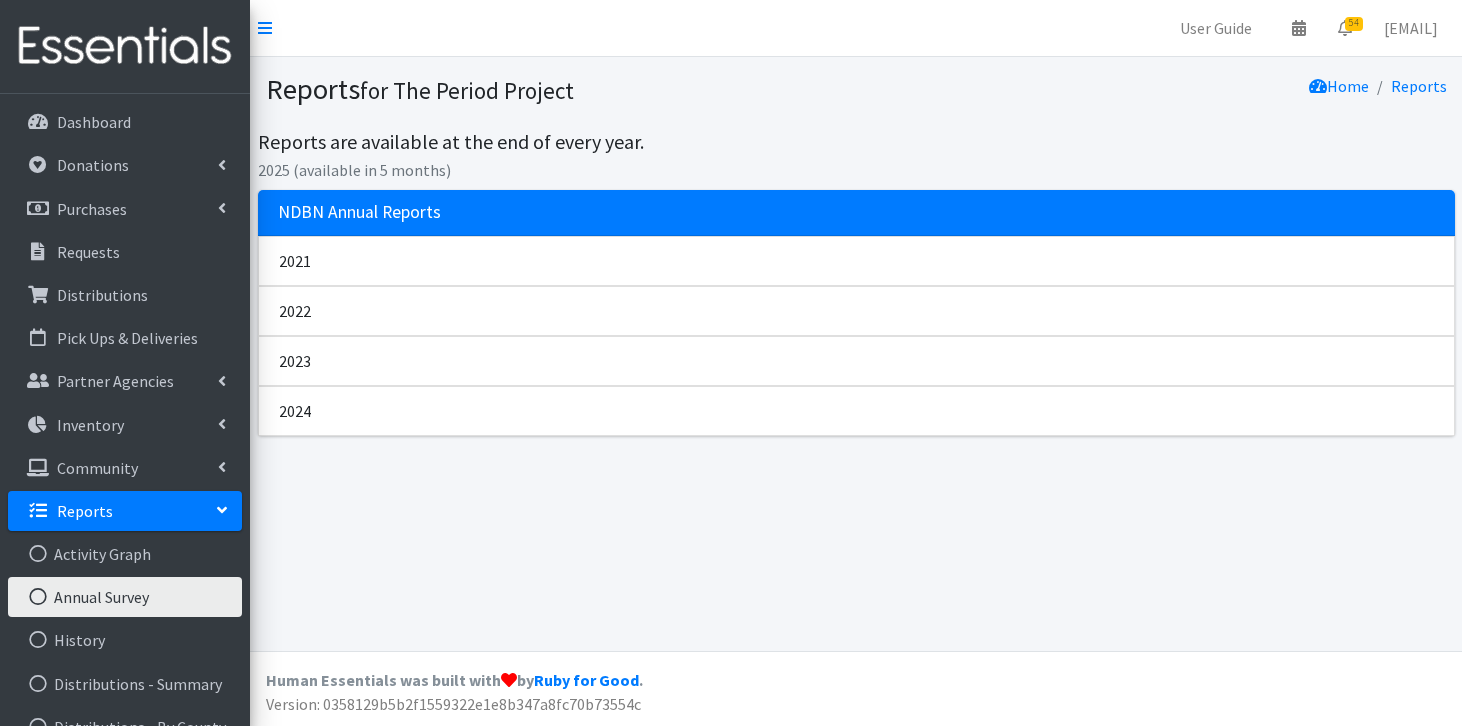 scroll, scrollTop: 0, scrollLeft: 0, axis: both 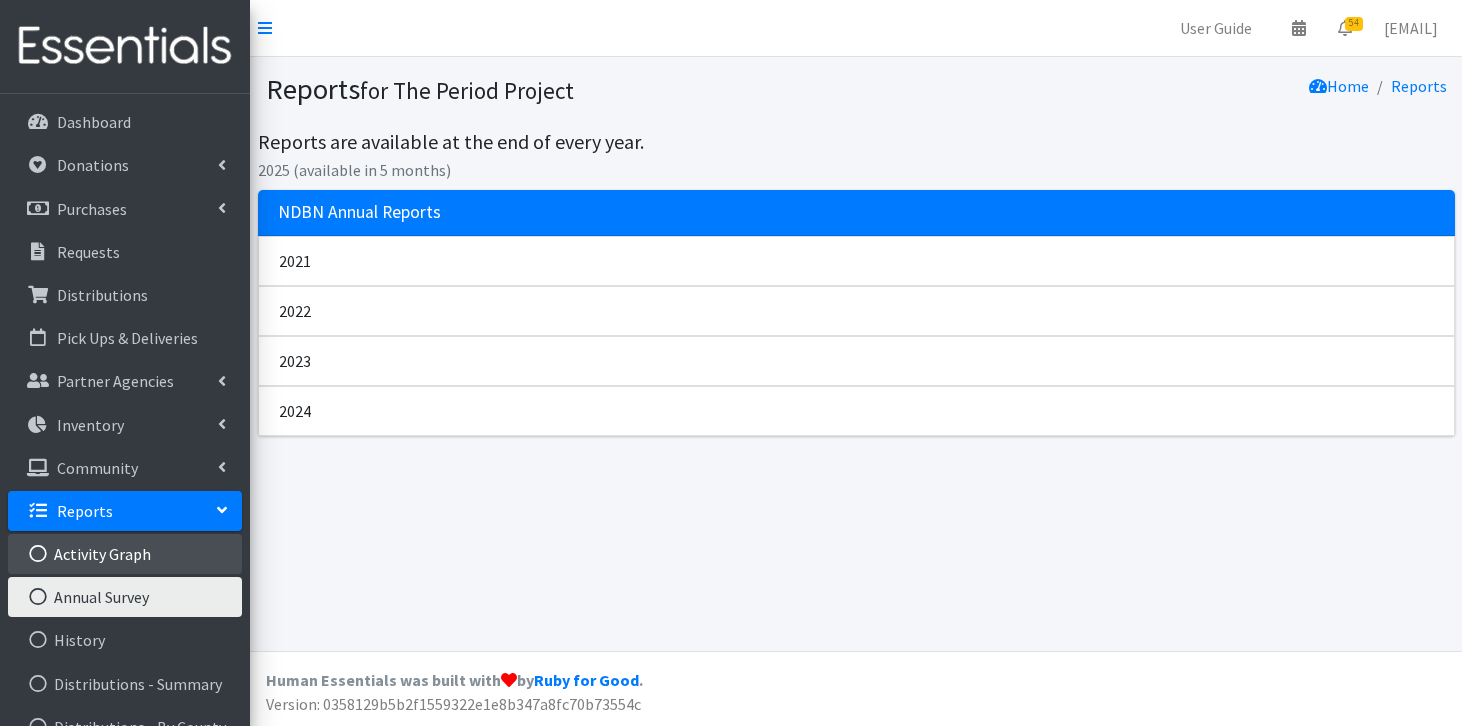 click on "Activity Graph" at bounding box center (125, 554) 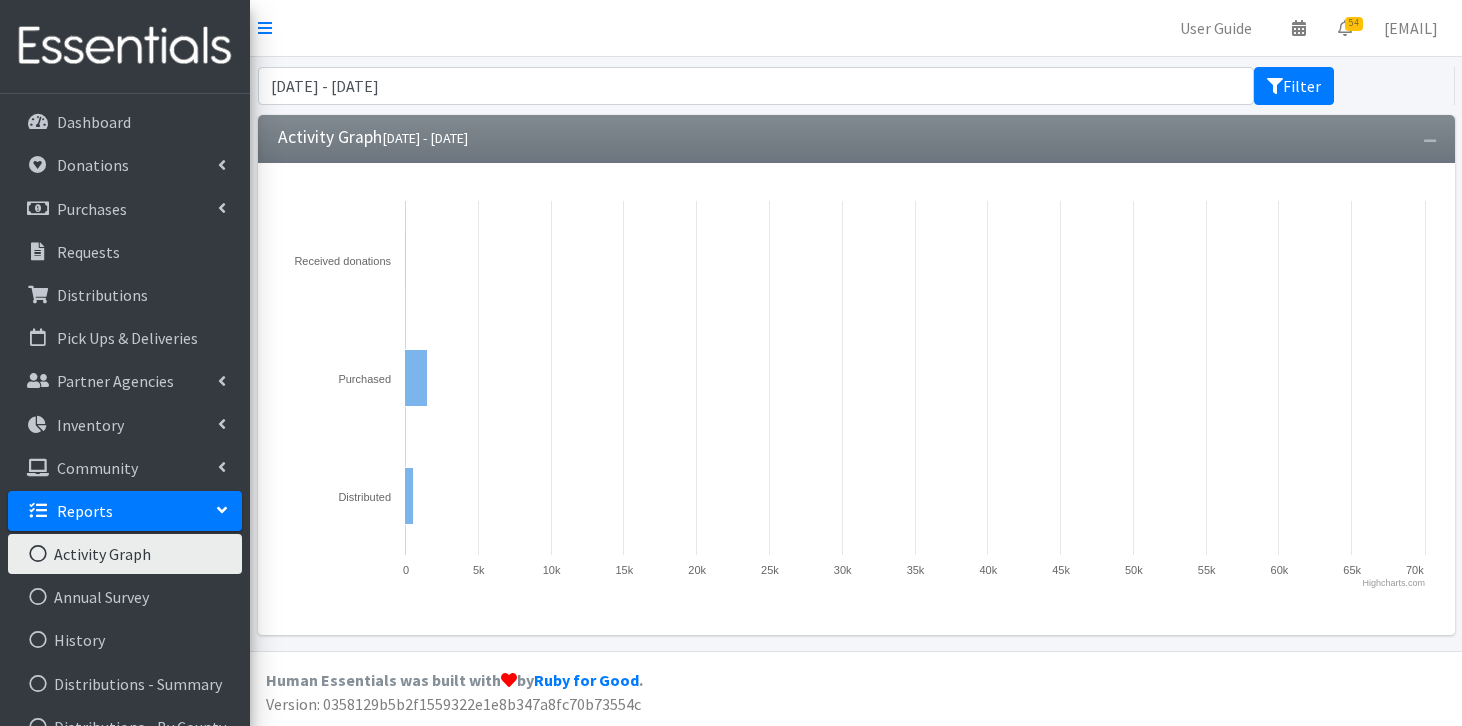 scroll, scrollTop: 0, scrollLeft: 0, axis: both 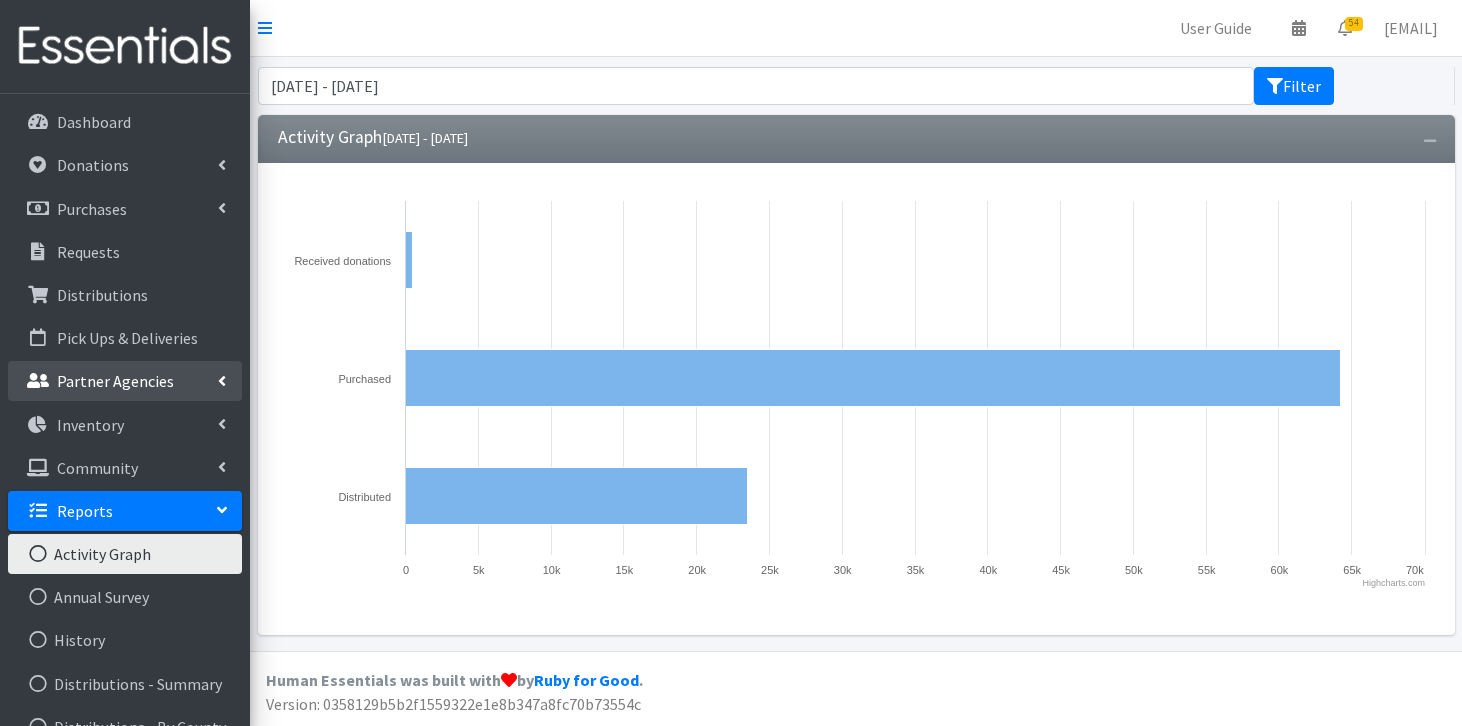 click on "Partner Agencies" at bounding box center [125, 165] 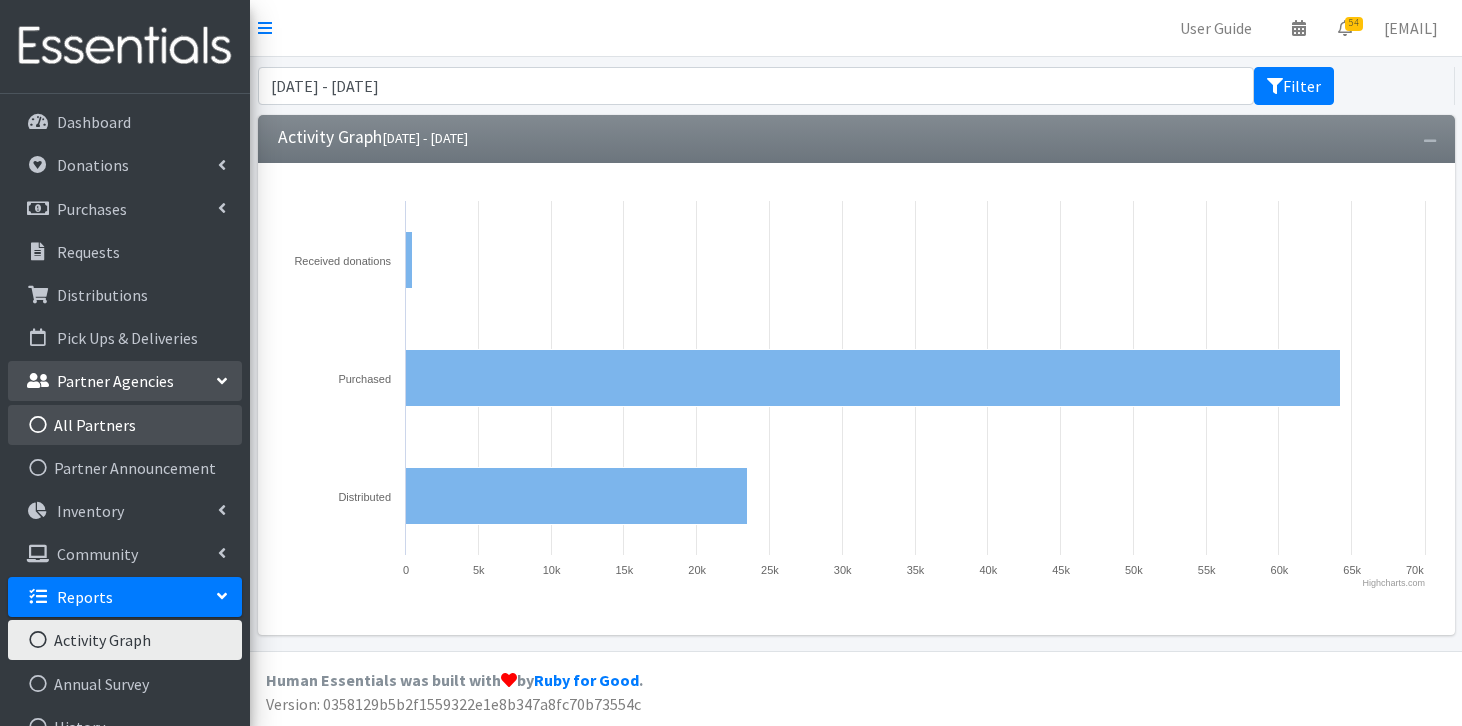 click on "All Partners" at bounding box center (125, 425) 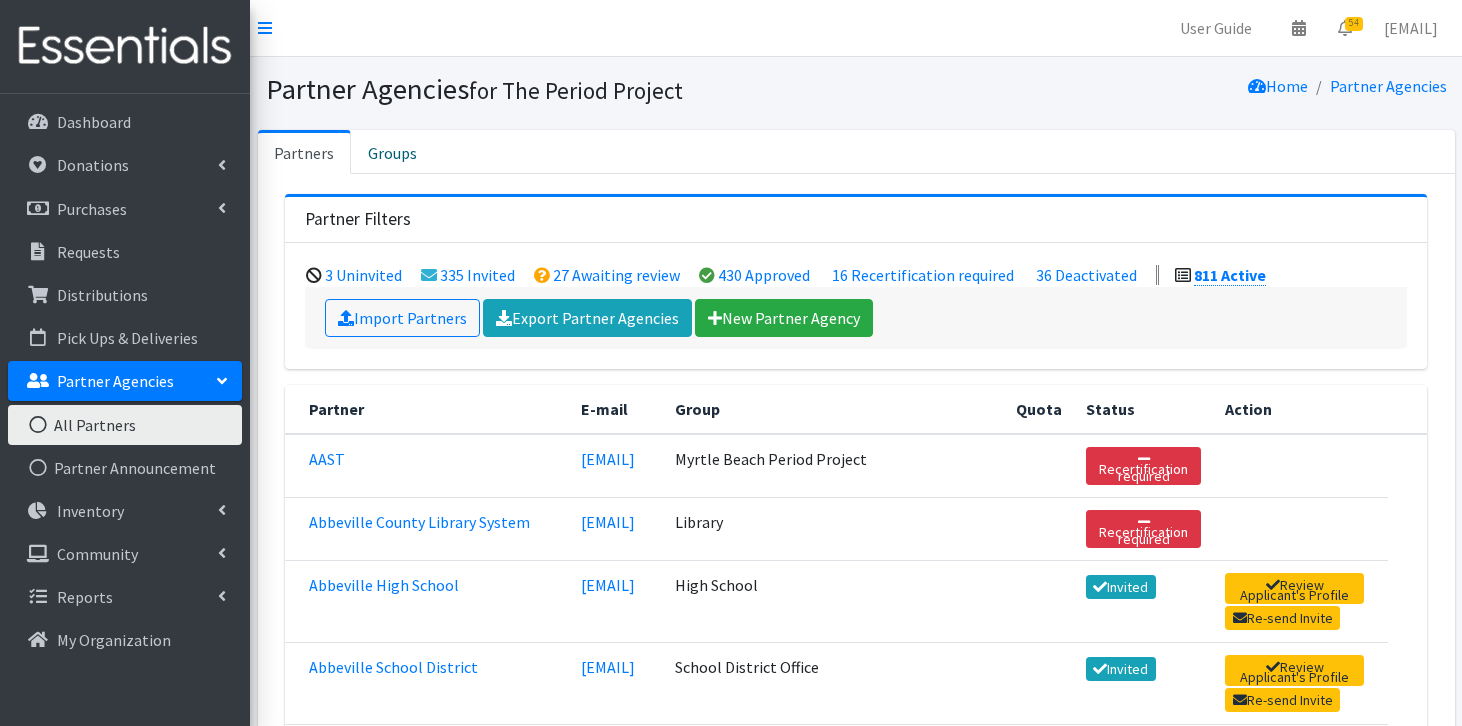 scroll, scrollTop: 0, scrollLeft: 0, axis: both 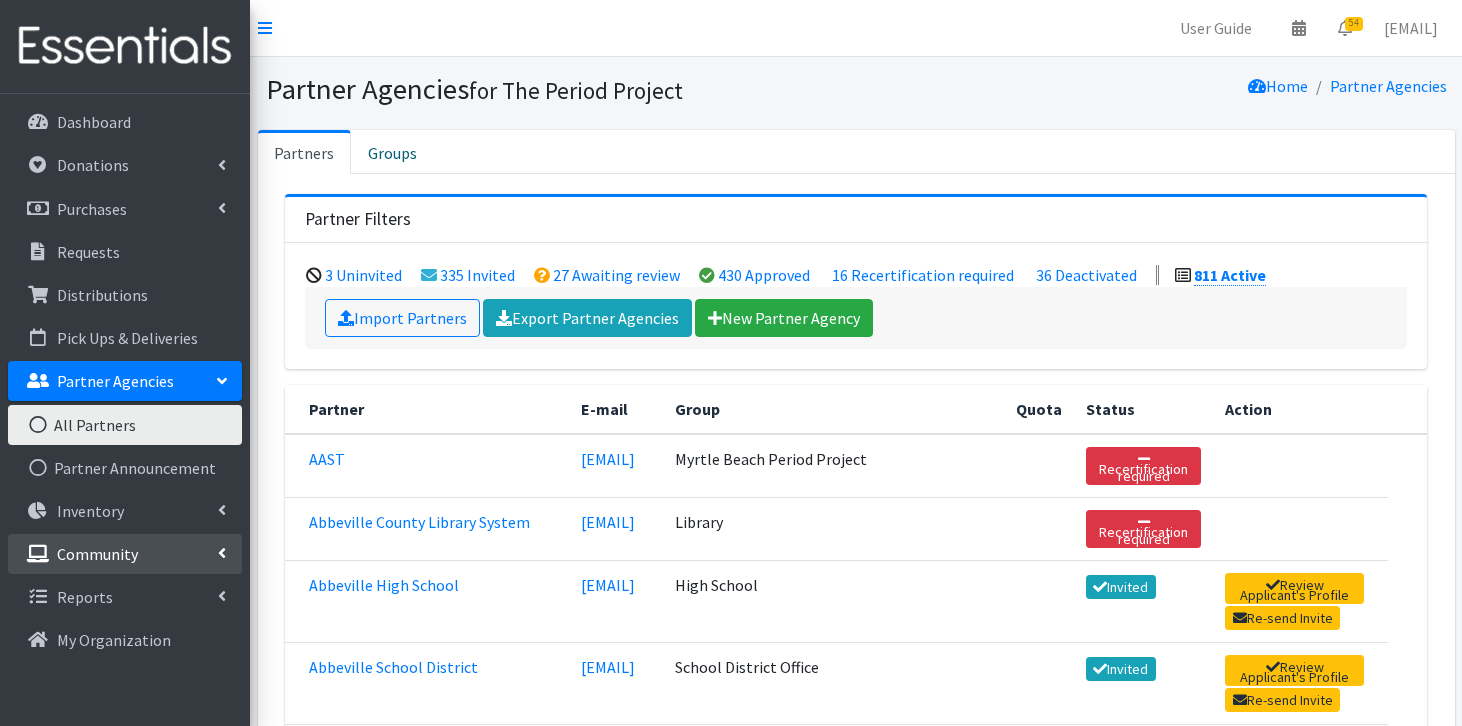 click on "Community" at bounding box center (125, 165) 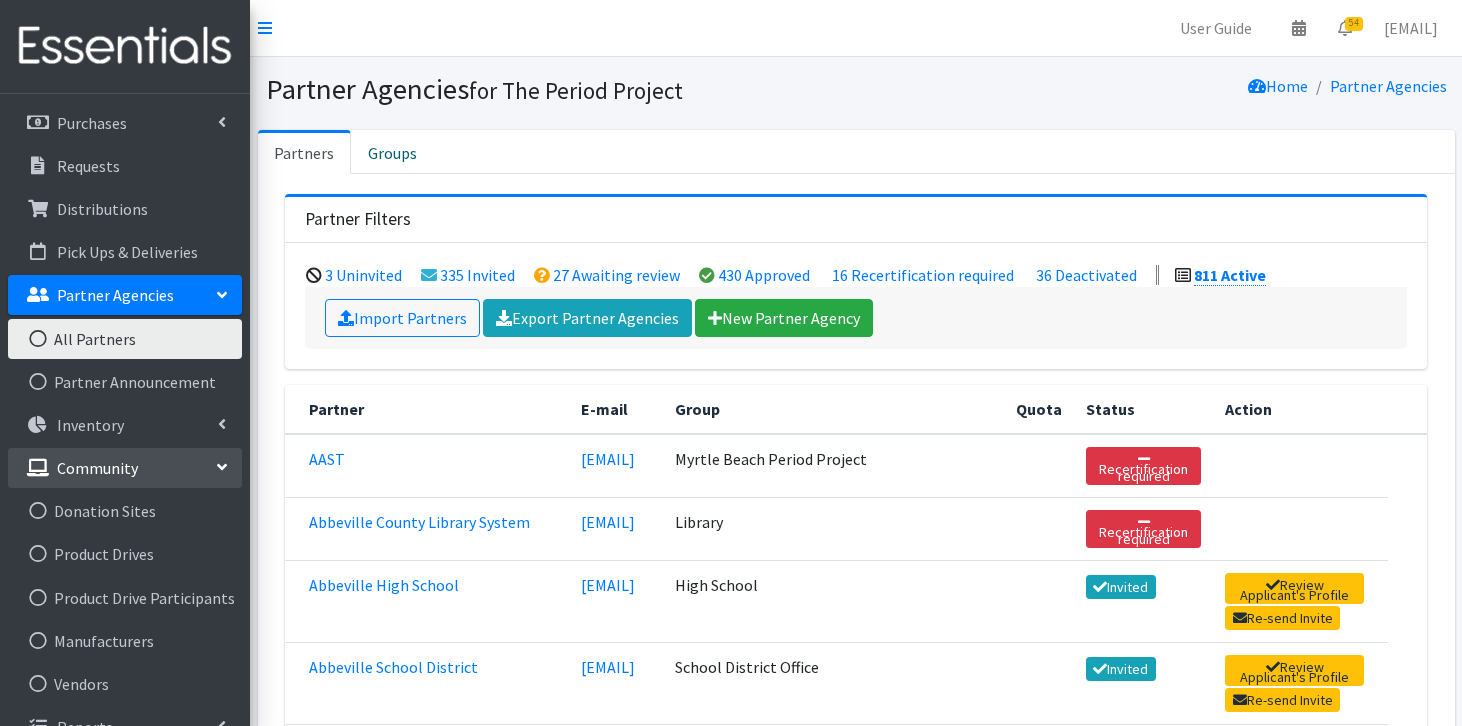 scroll, scrollTop: 116, scrollLeft: 0, axis: vertical 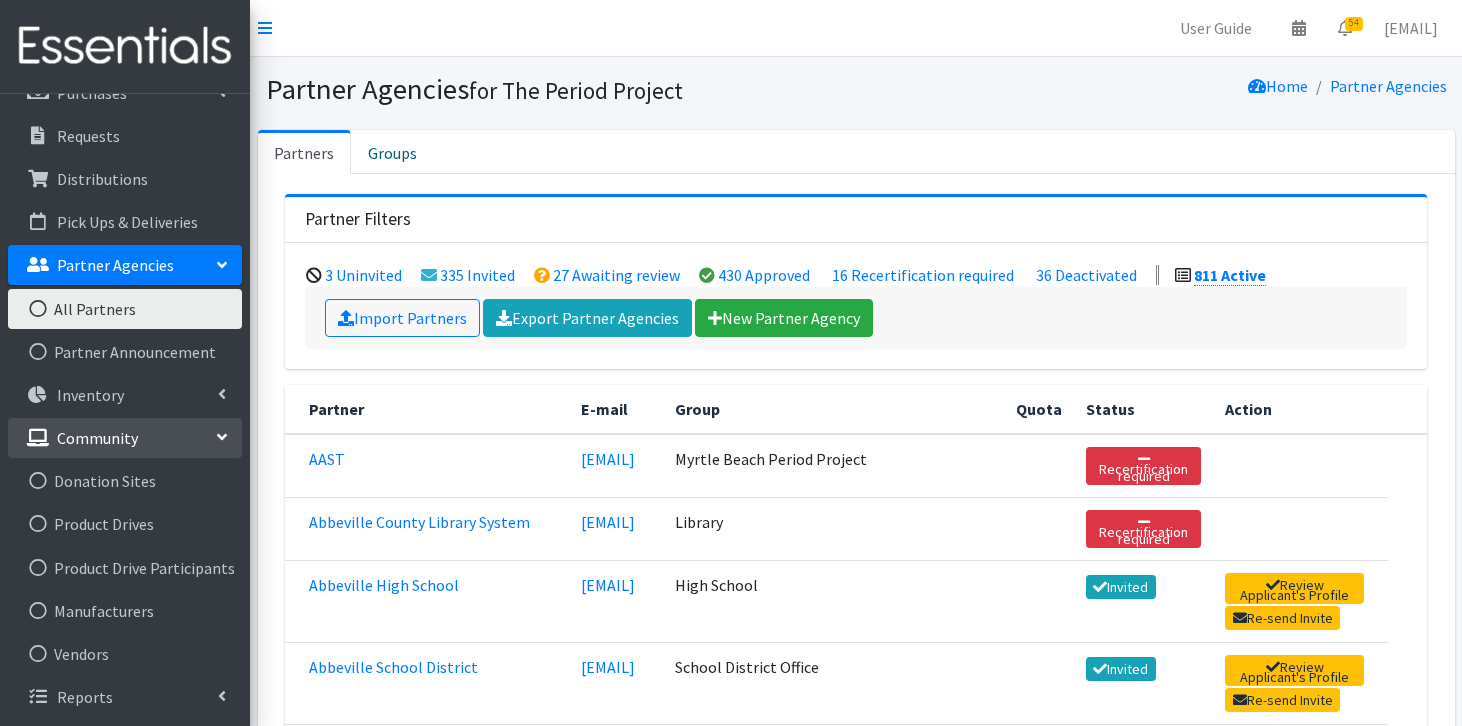 click at bounding box center [222, 437] 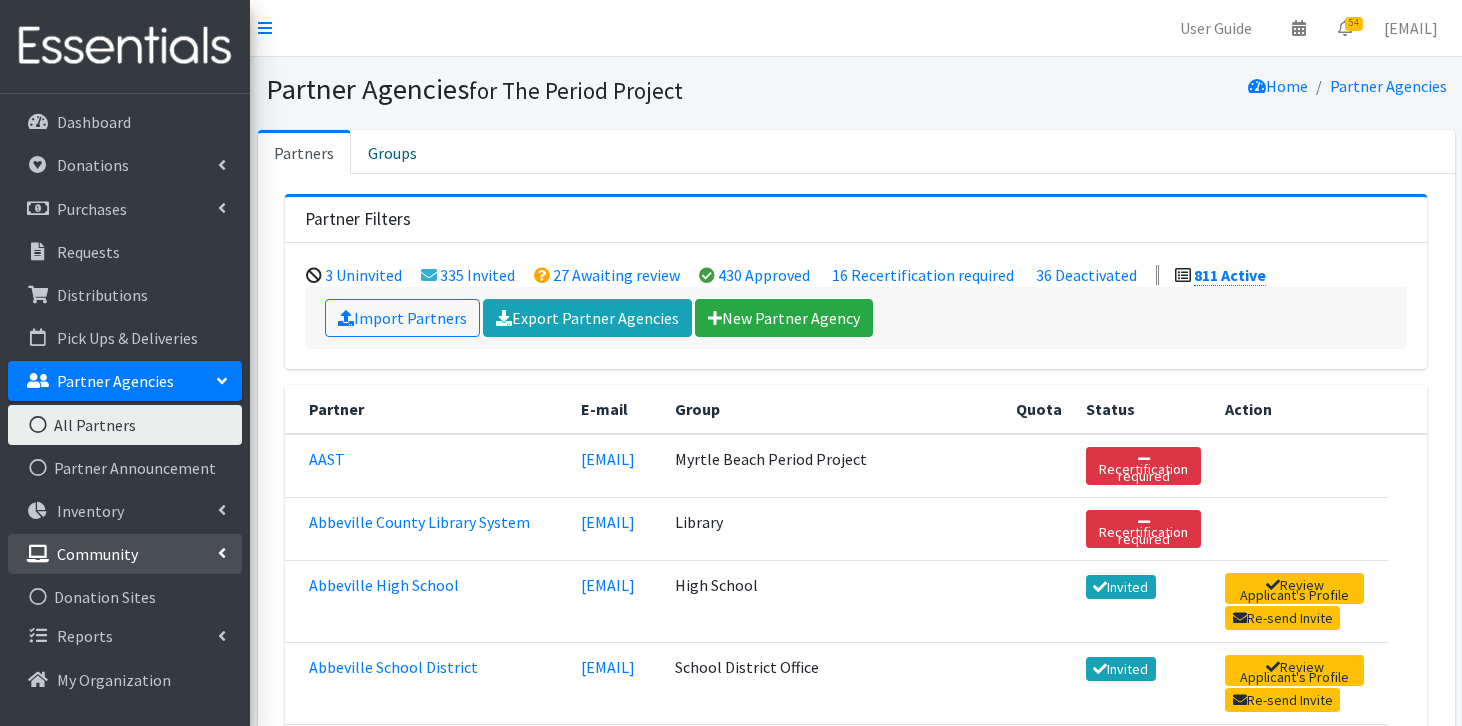 scroll, scrollTop: 0, scrollLeft: 0, axis: both 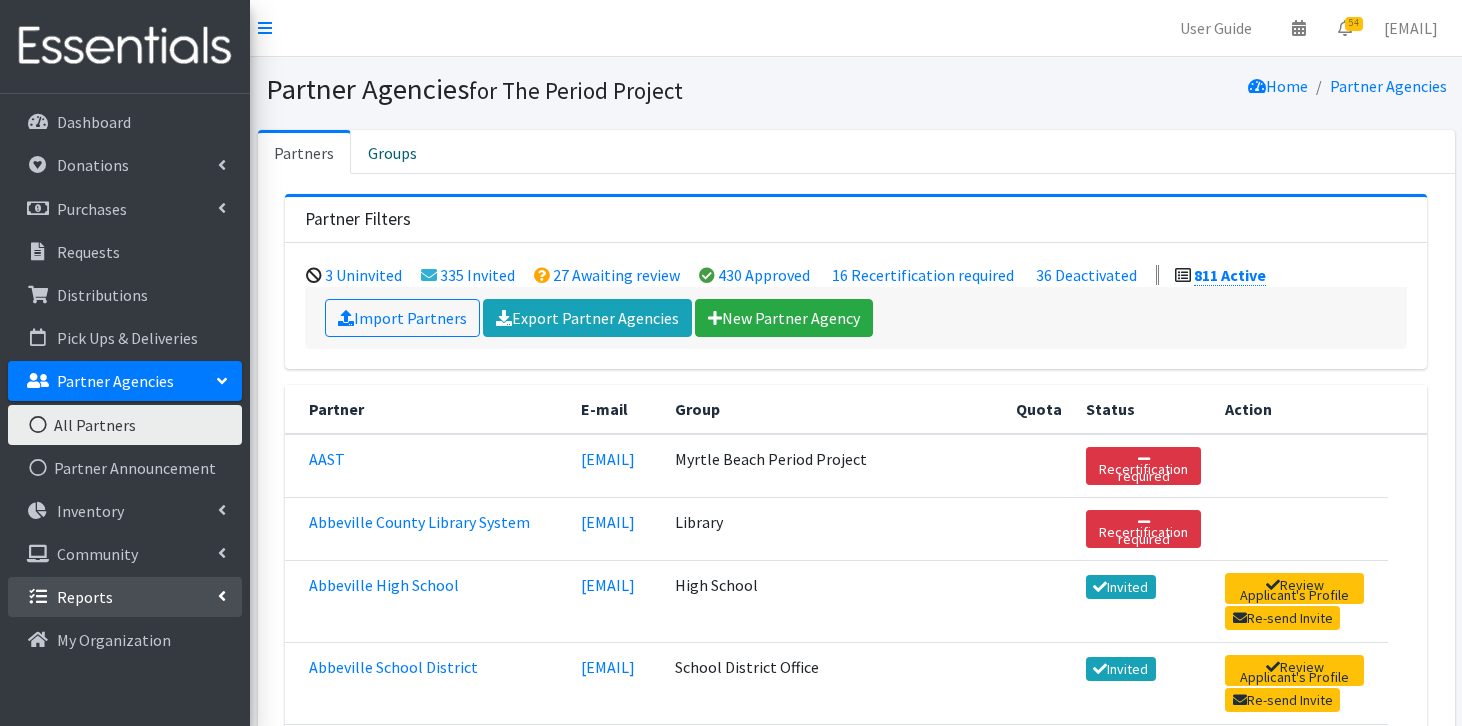 click at bounding box center [222, 165] 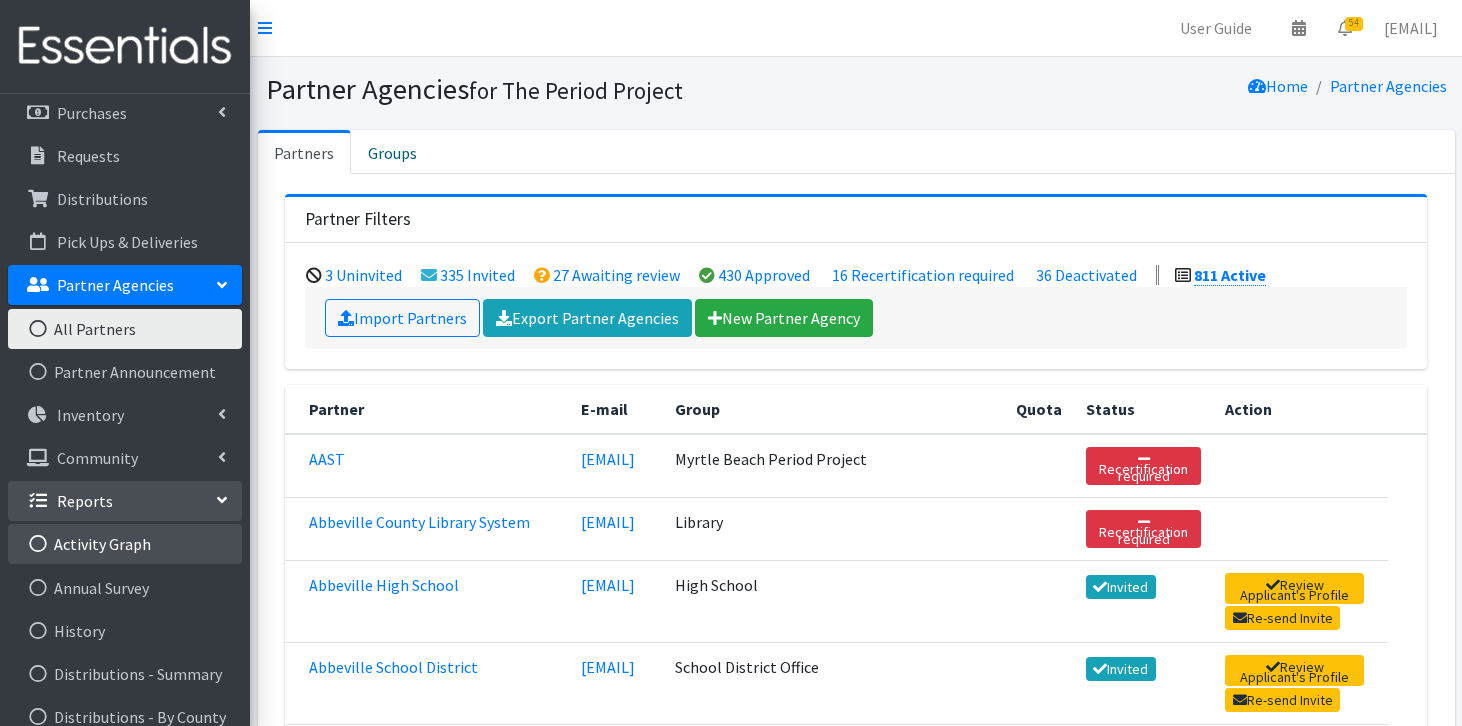 scroll, scrollTop: 98, scrollLeft: 0, axis: vertical 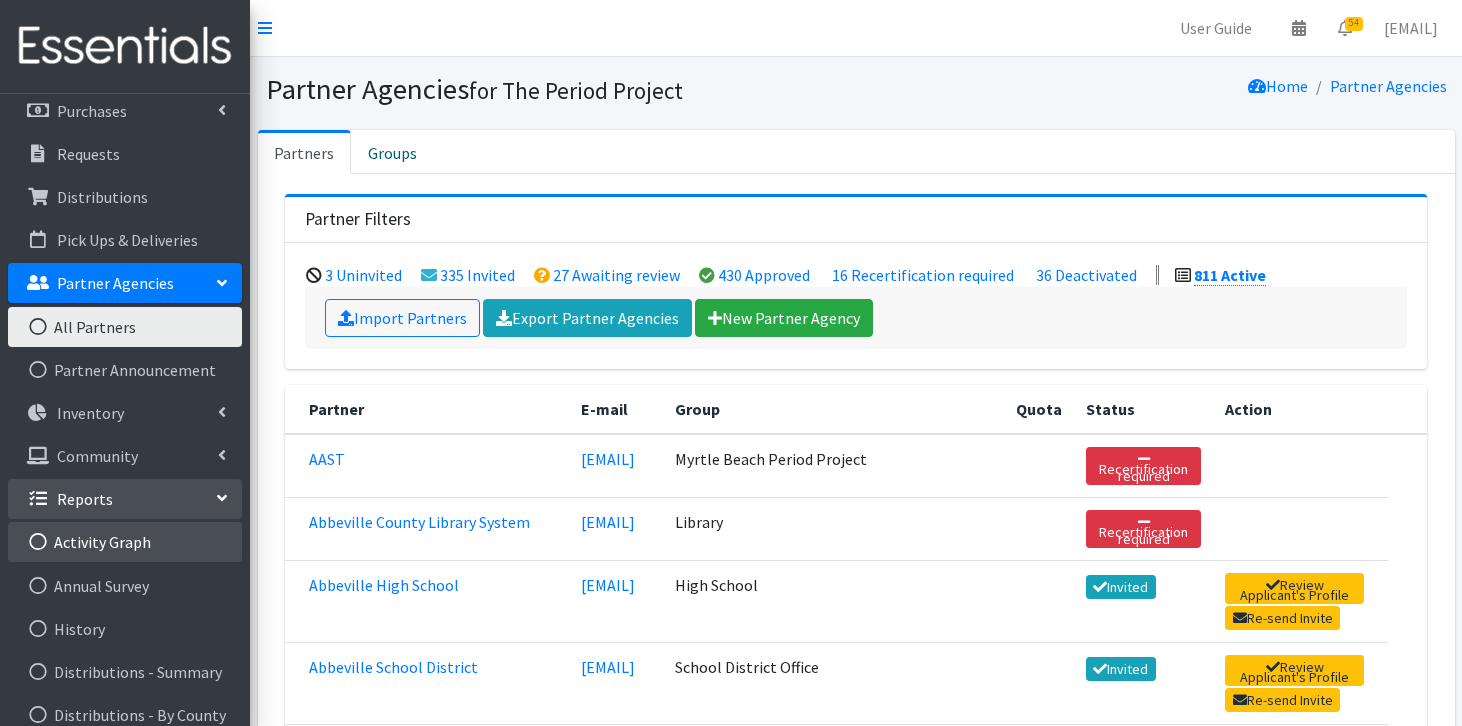 click on "Activity Graph" at bounding box center (125, 542) 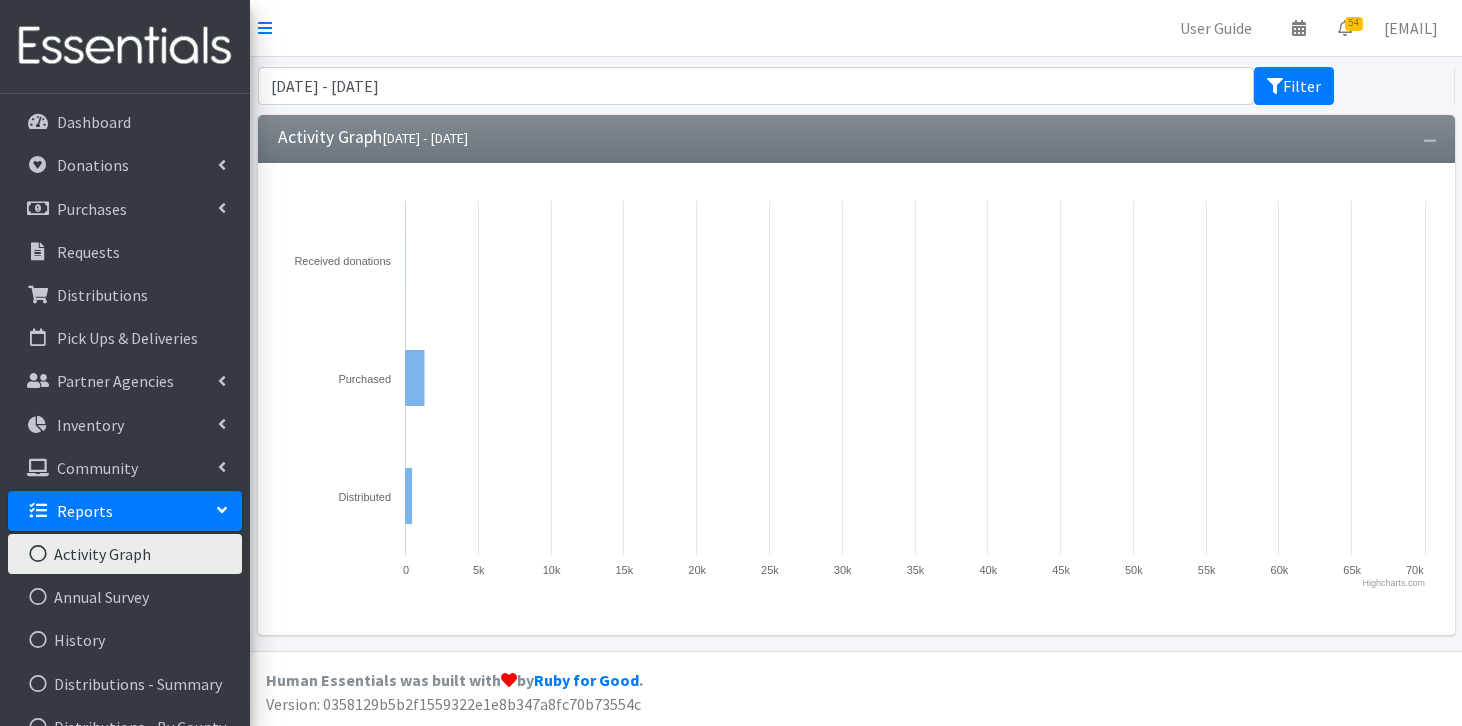 scroll, scrollTop: 0, scrollLeft: 0, axis: both 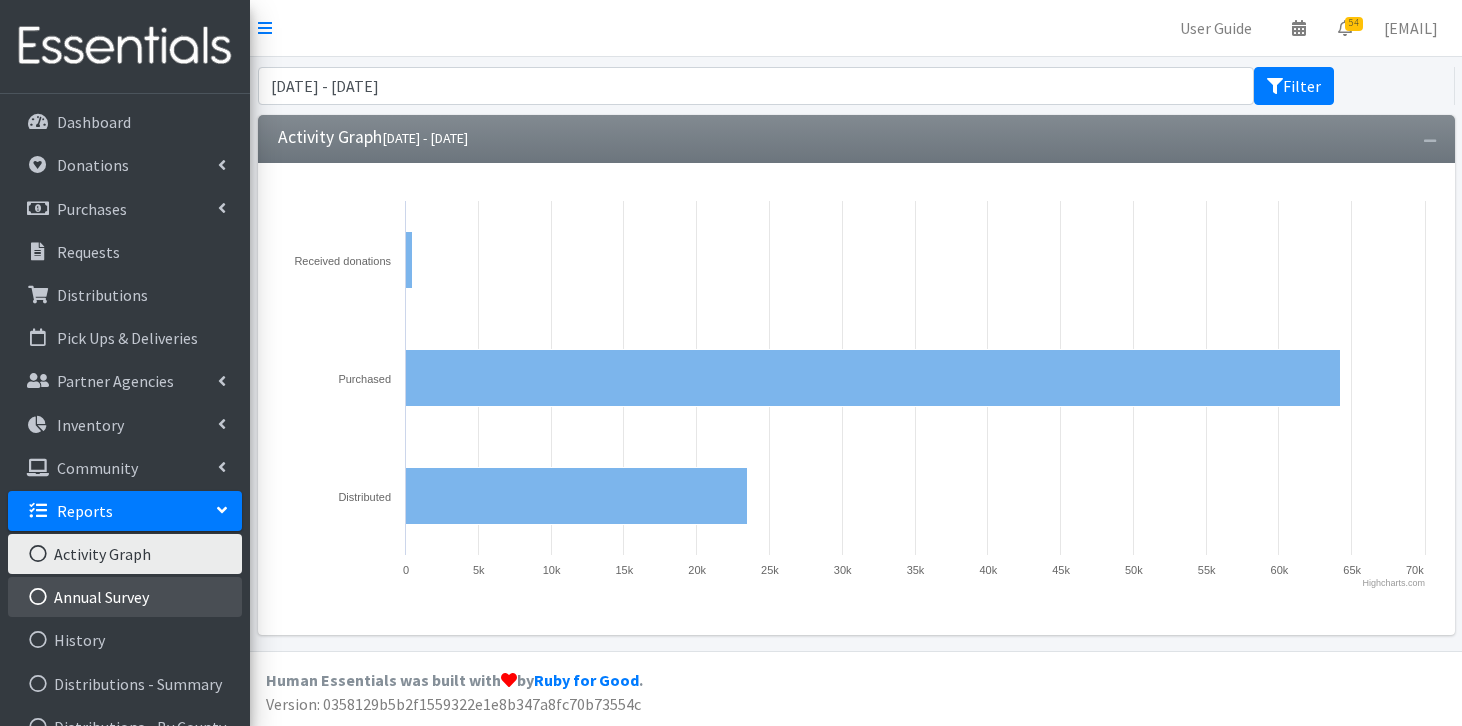 click on "Annual Survey" at bounding box center (125, 597) 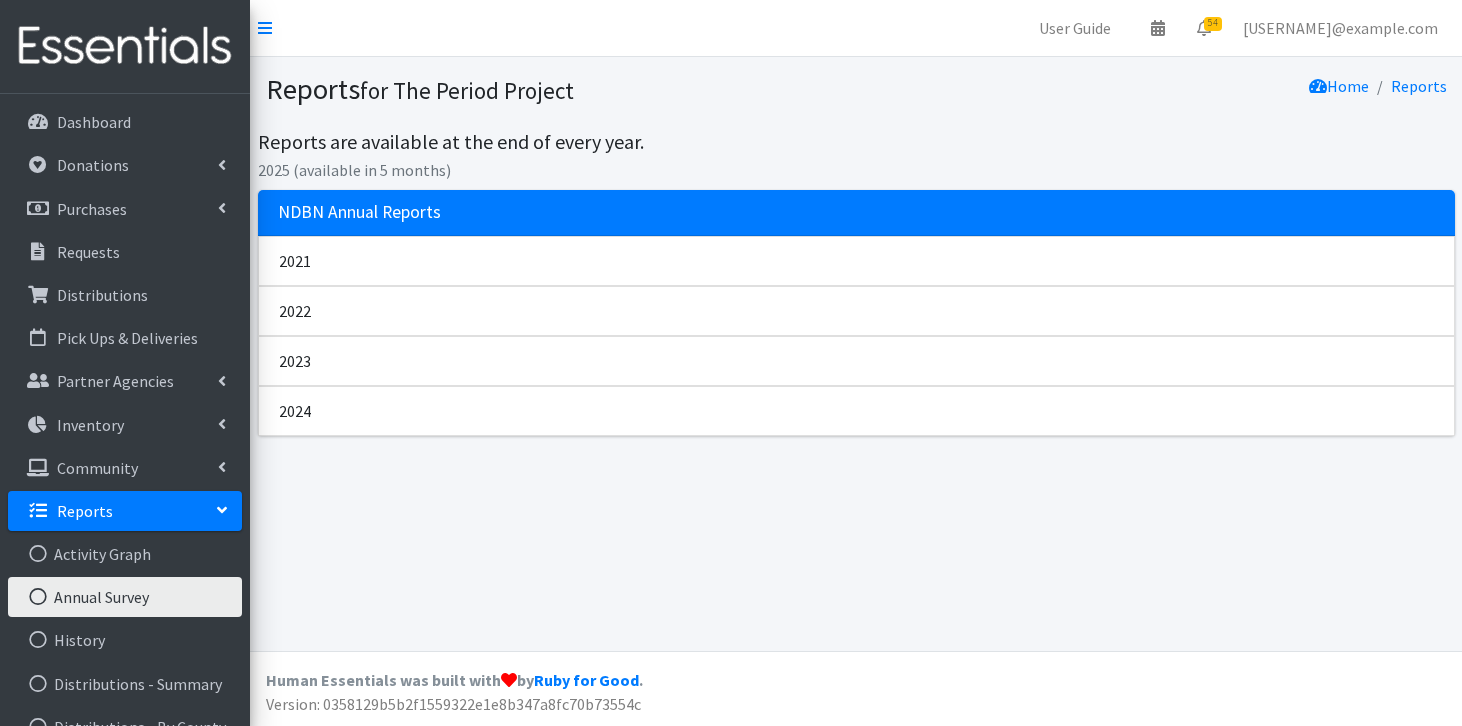 scroll, scrollTop: 0, scrollLeft: 0, axis: both 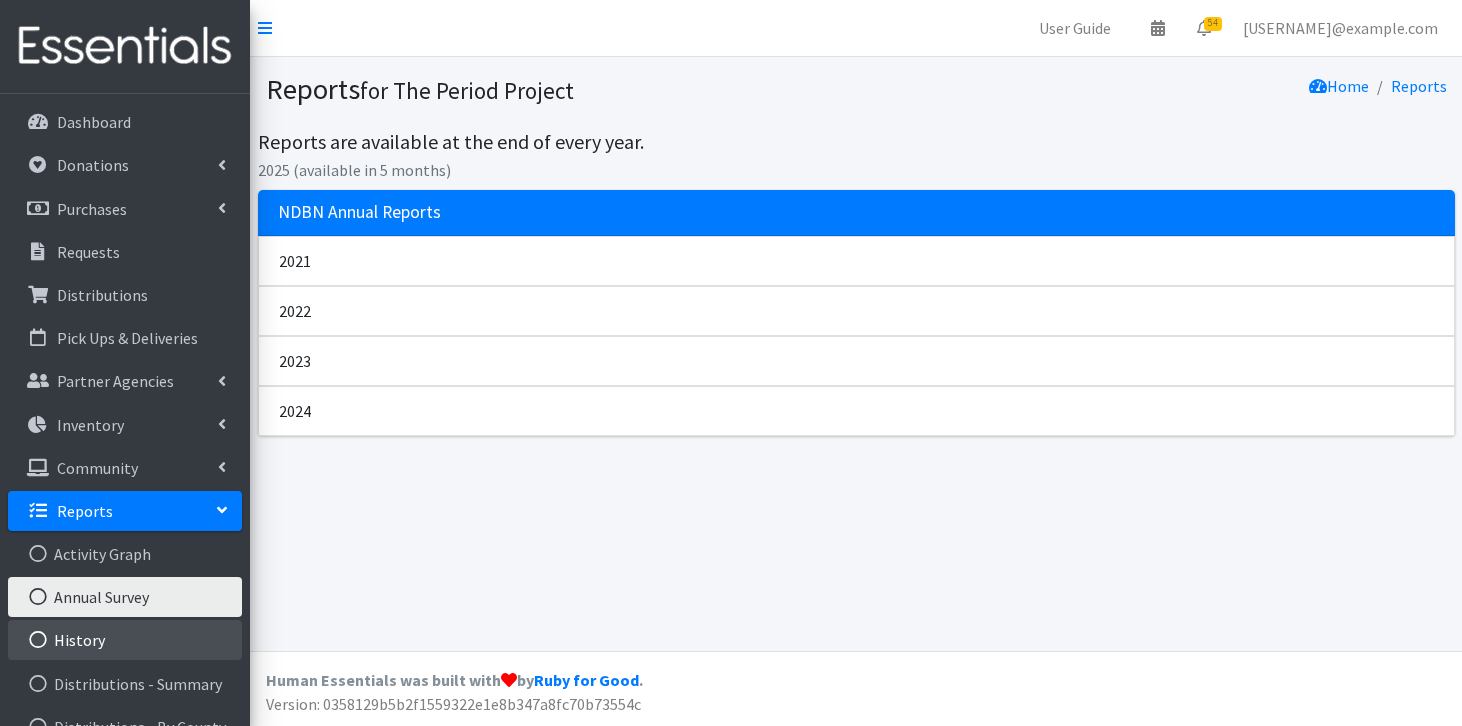 click on "History" at bounding box center (125, 640) 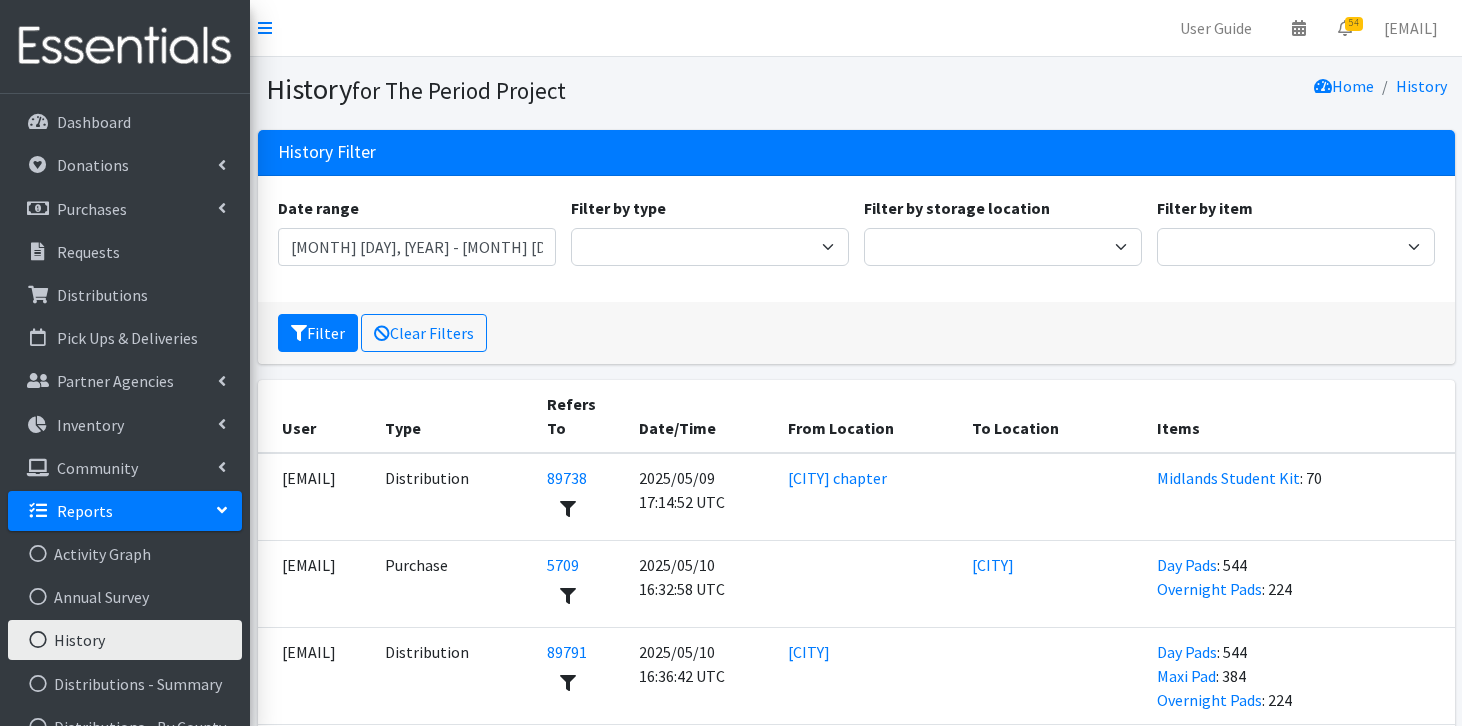 scroll, scrollTop: 0, scrollLeft: 0, axis: both 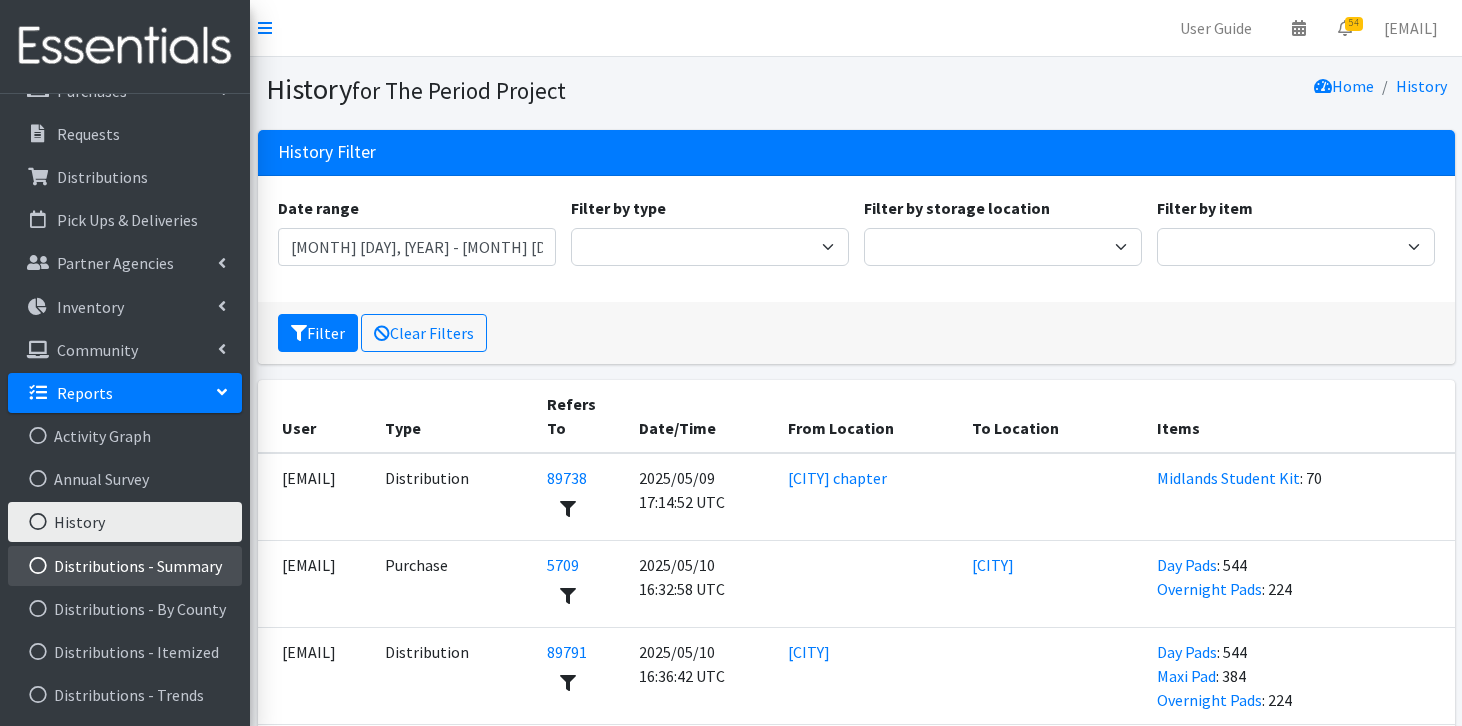 click on "Distributions - Summary" at bounding box center (125, 566) 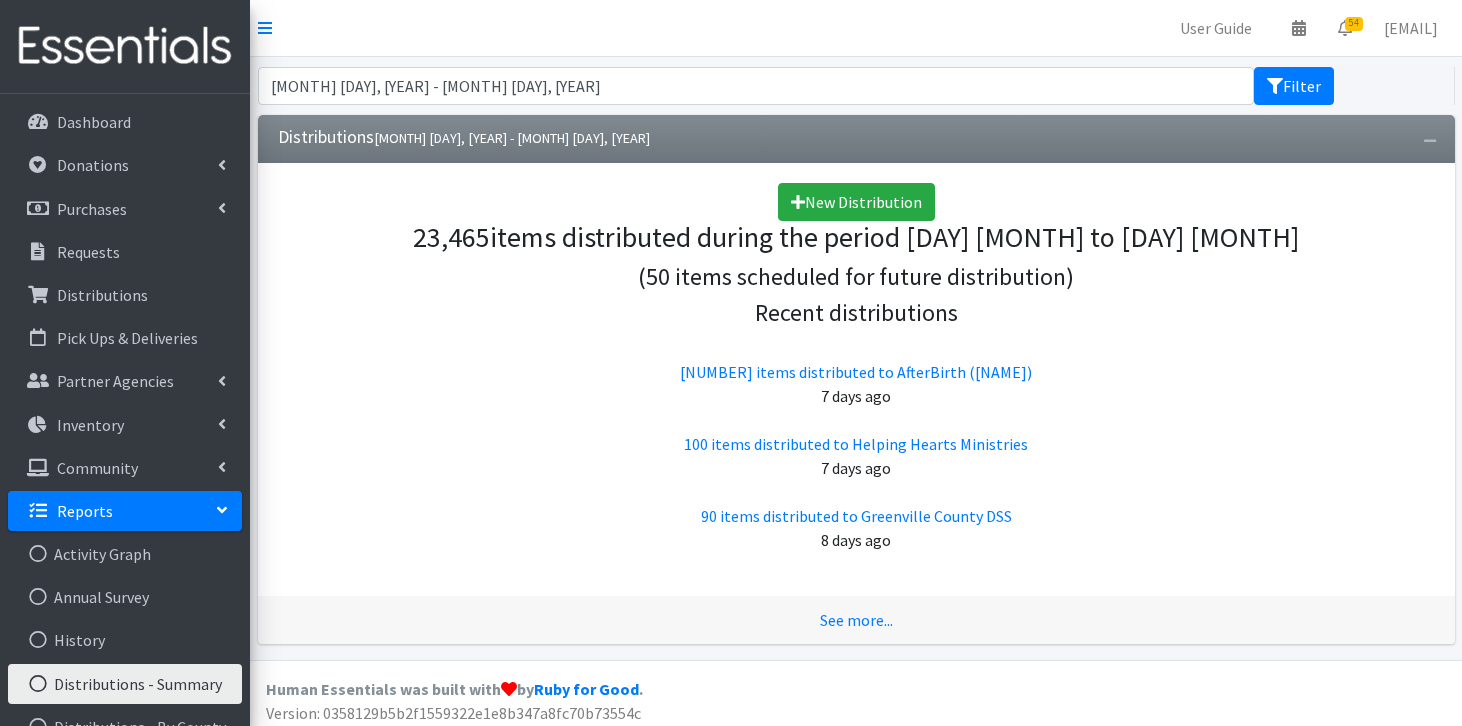 scroll, scrollTop: 0, scrollLeft: 0, axis: both 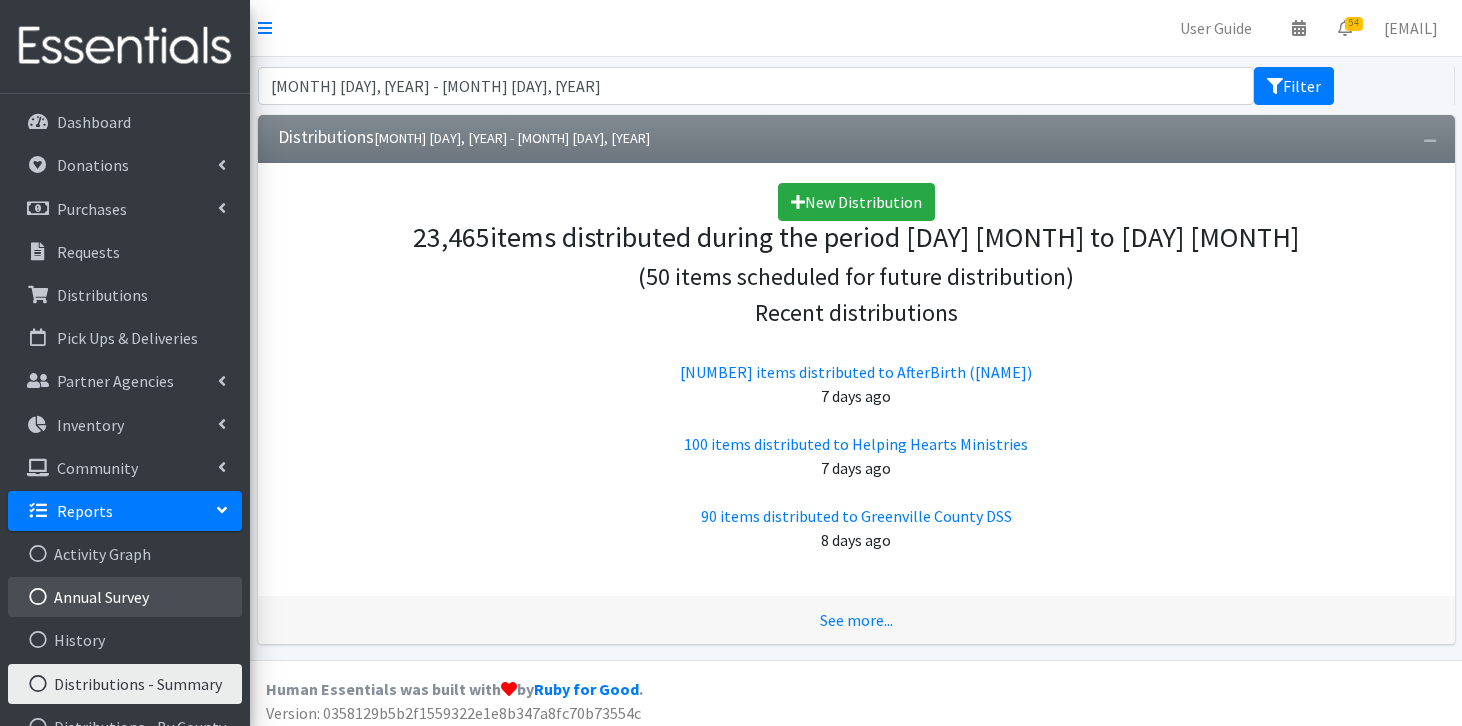 click on "Annual Survey" at bounding box center (125, 597) 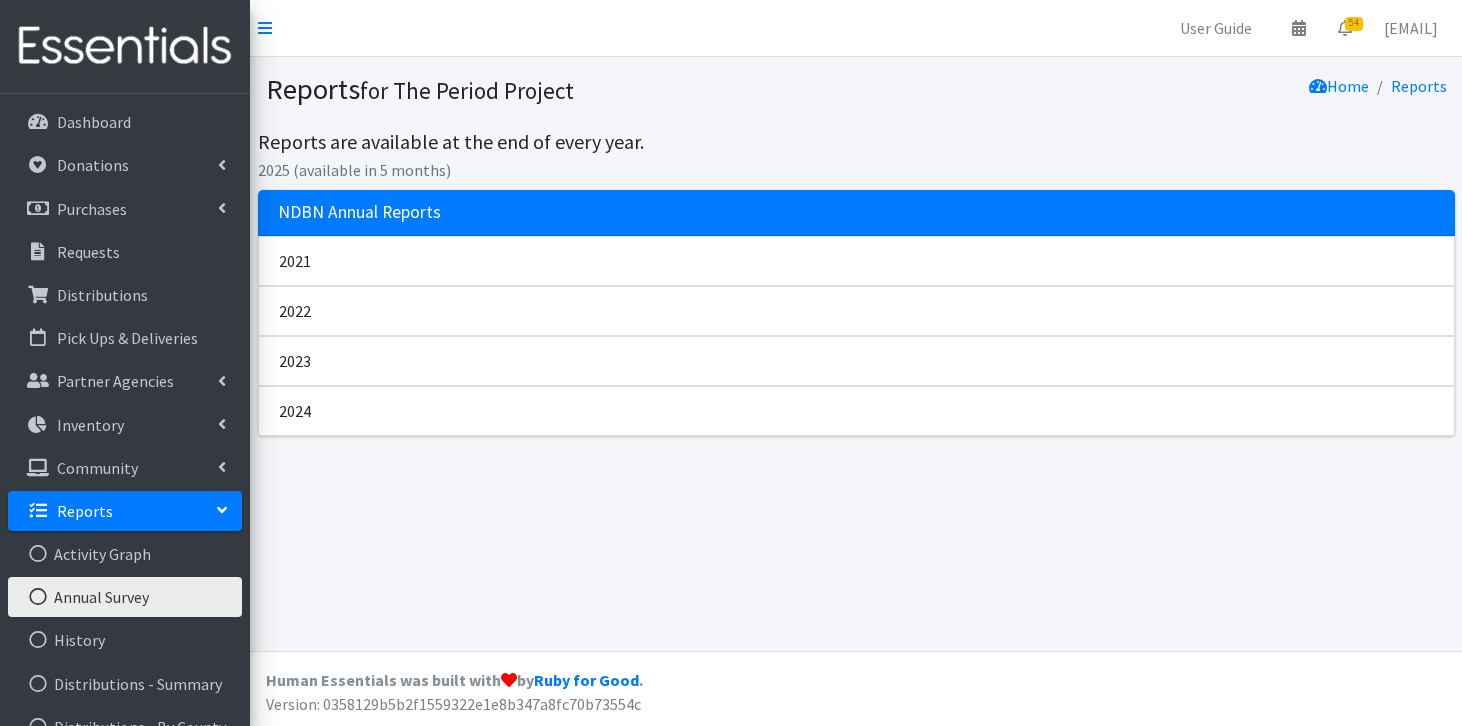 scroll, scrollTop: 0, scrollLeft: 0, axis: both 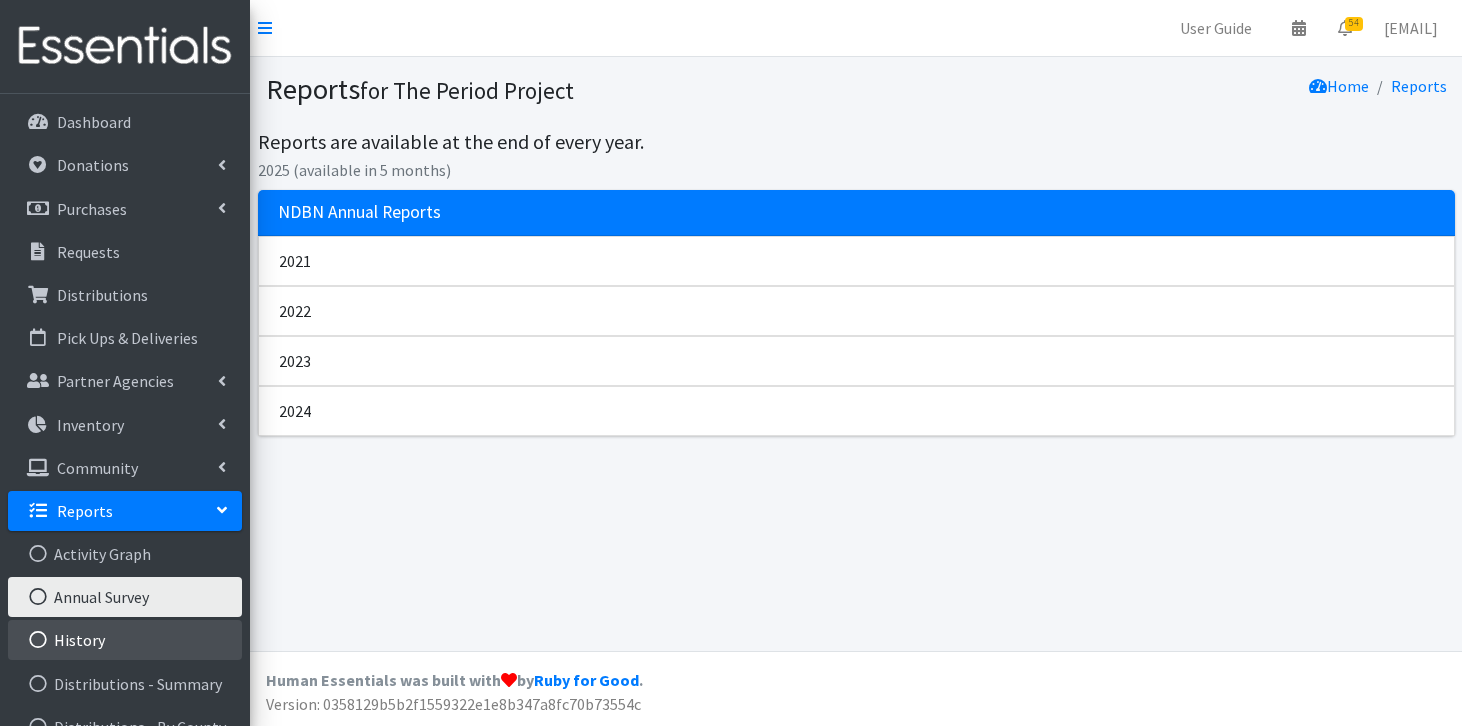 click on "History" at bounding box center (125, 640) 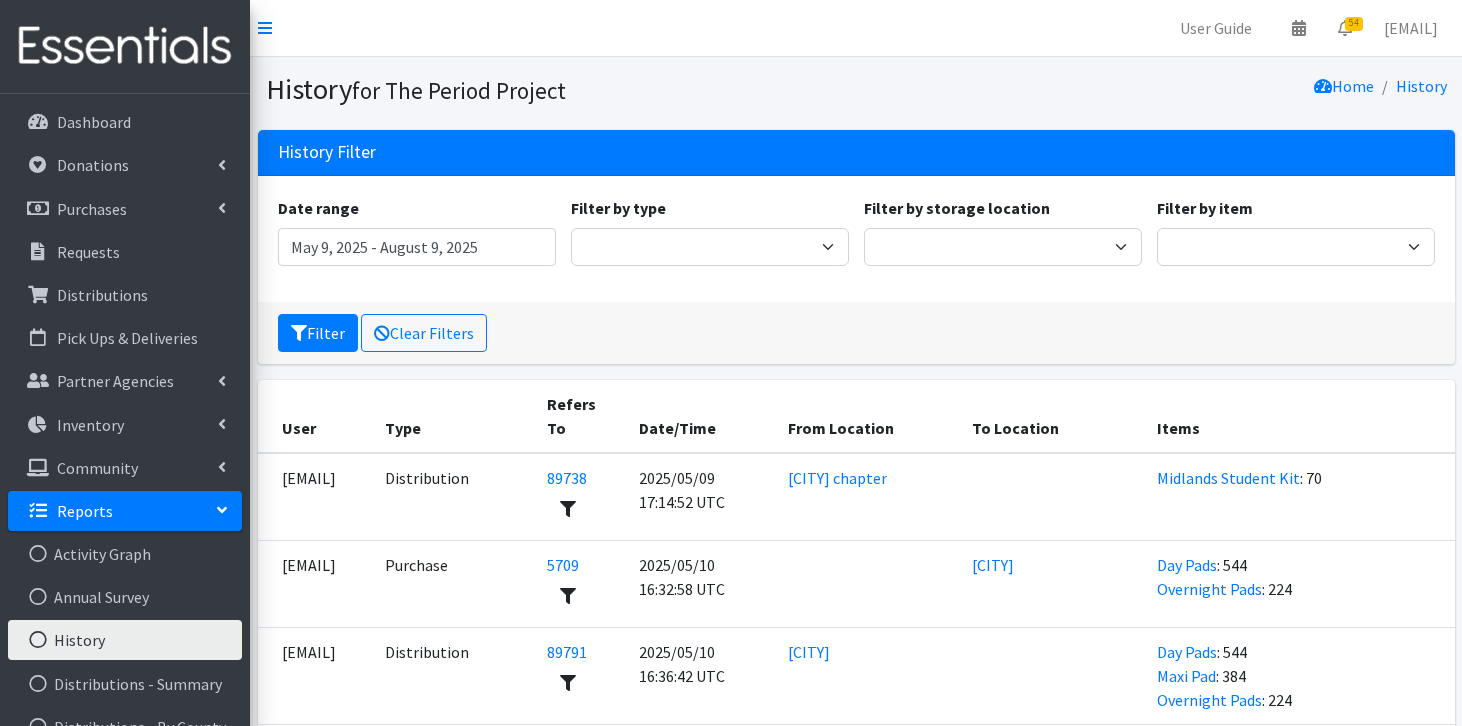 scroll, scrollTop: 0, scrollLeft: 0, axis: both 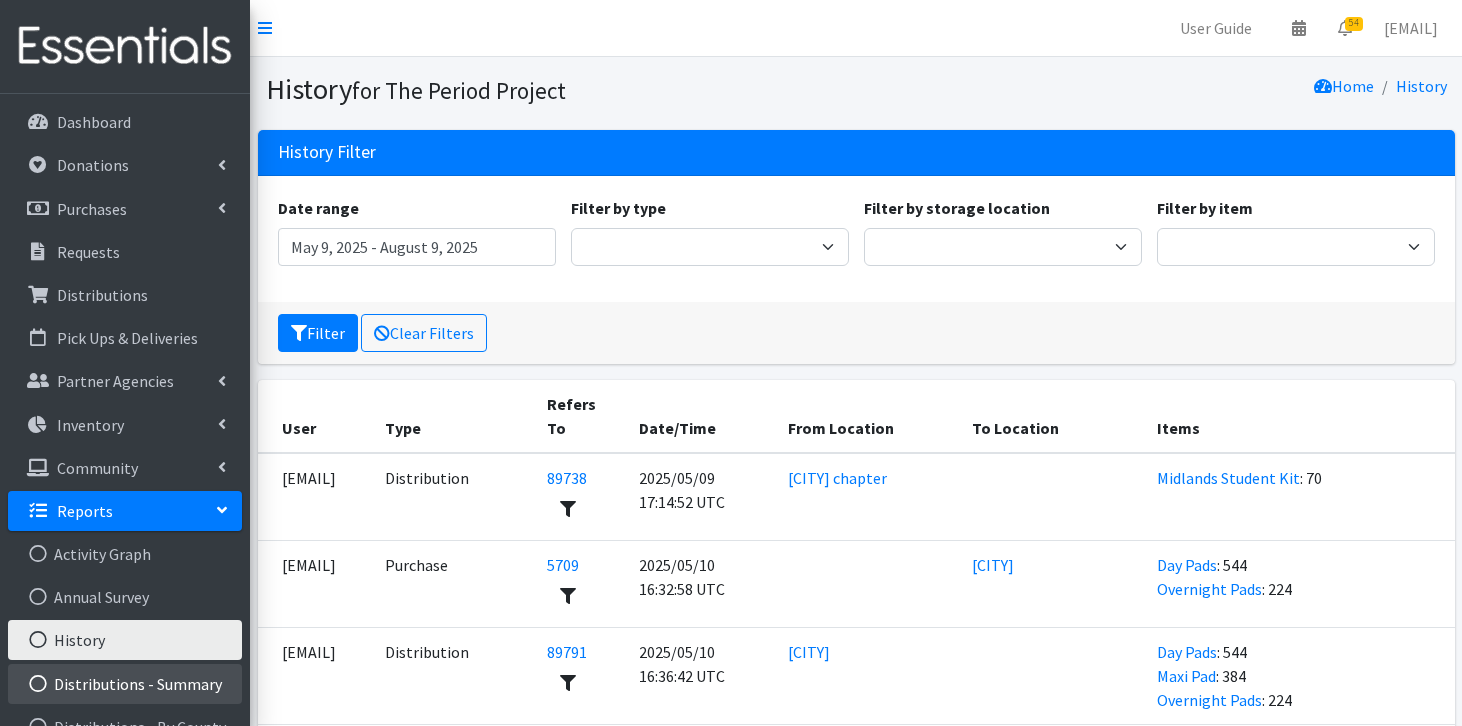 click on "Distributions - Summary" at bounding box center (125, 684) 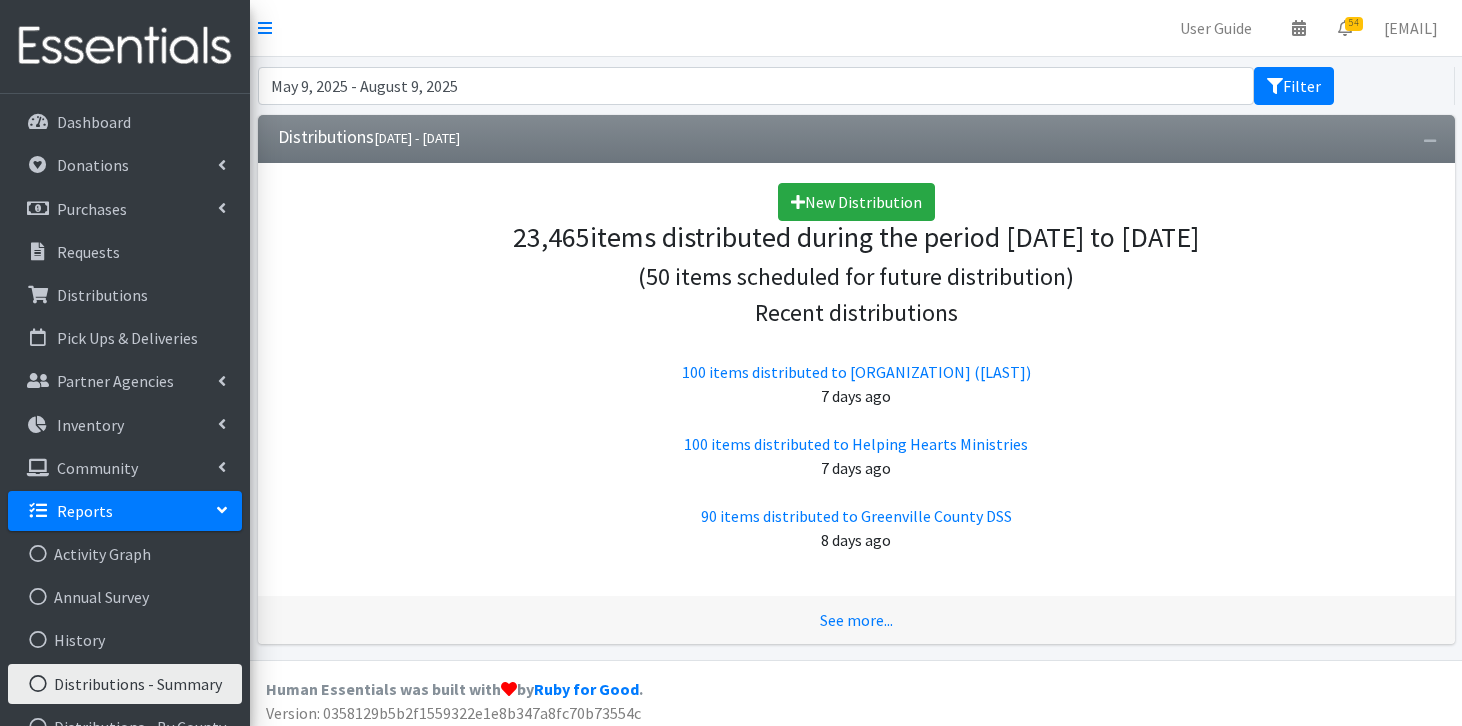 scroll, scrollTop: 0, scrollLeft: 0, axis: both 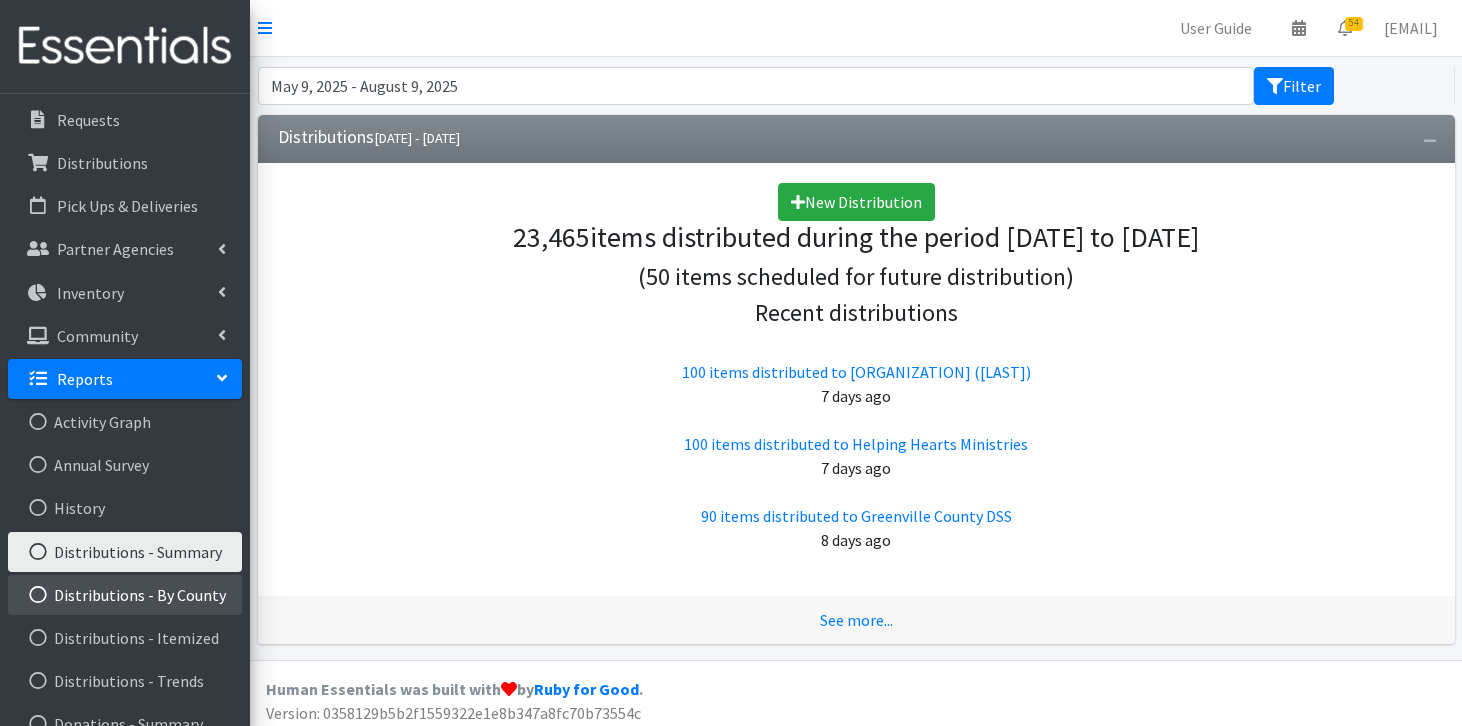 click on "Distributions - By County" at bounding box center (125, 595) 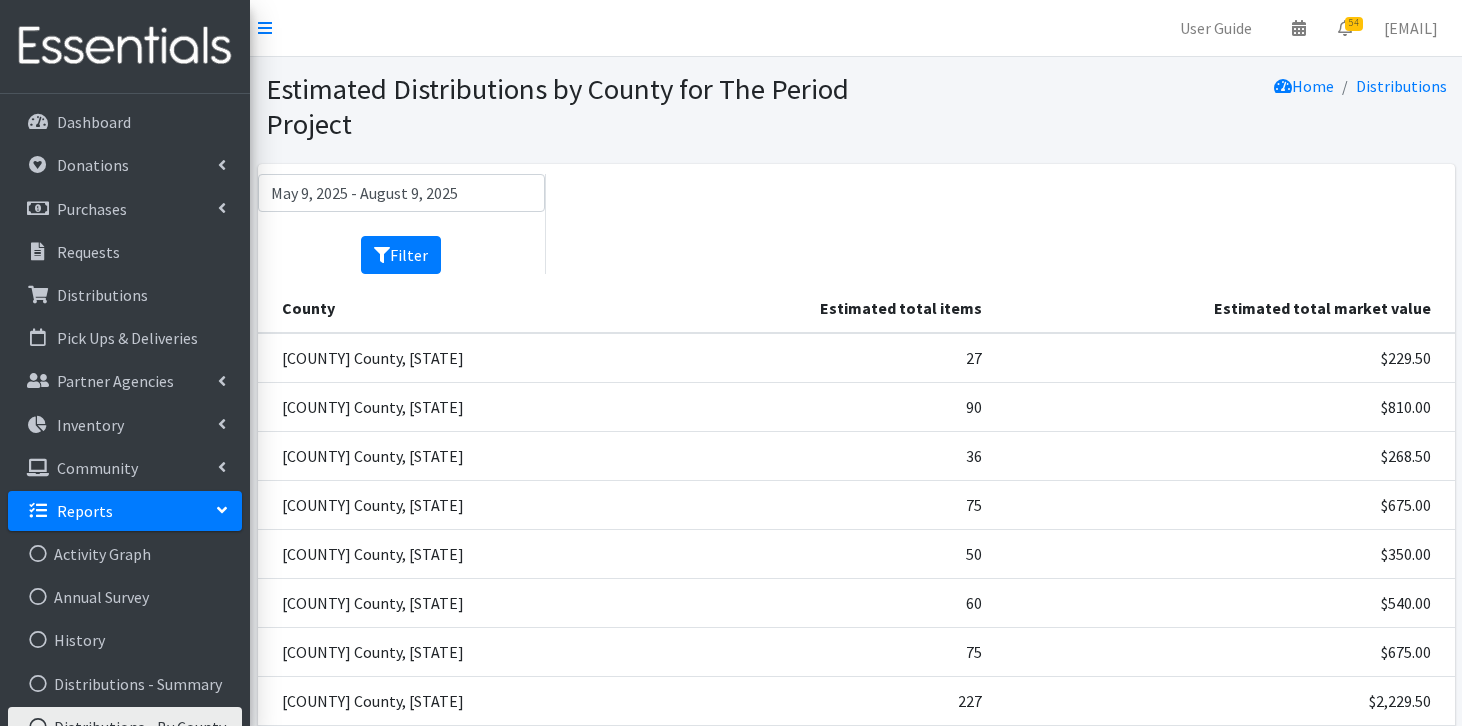 scroll, scrollTop: 0, scrollLeft: 0, axis: both 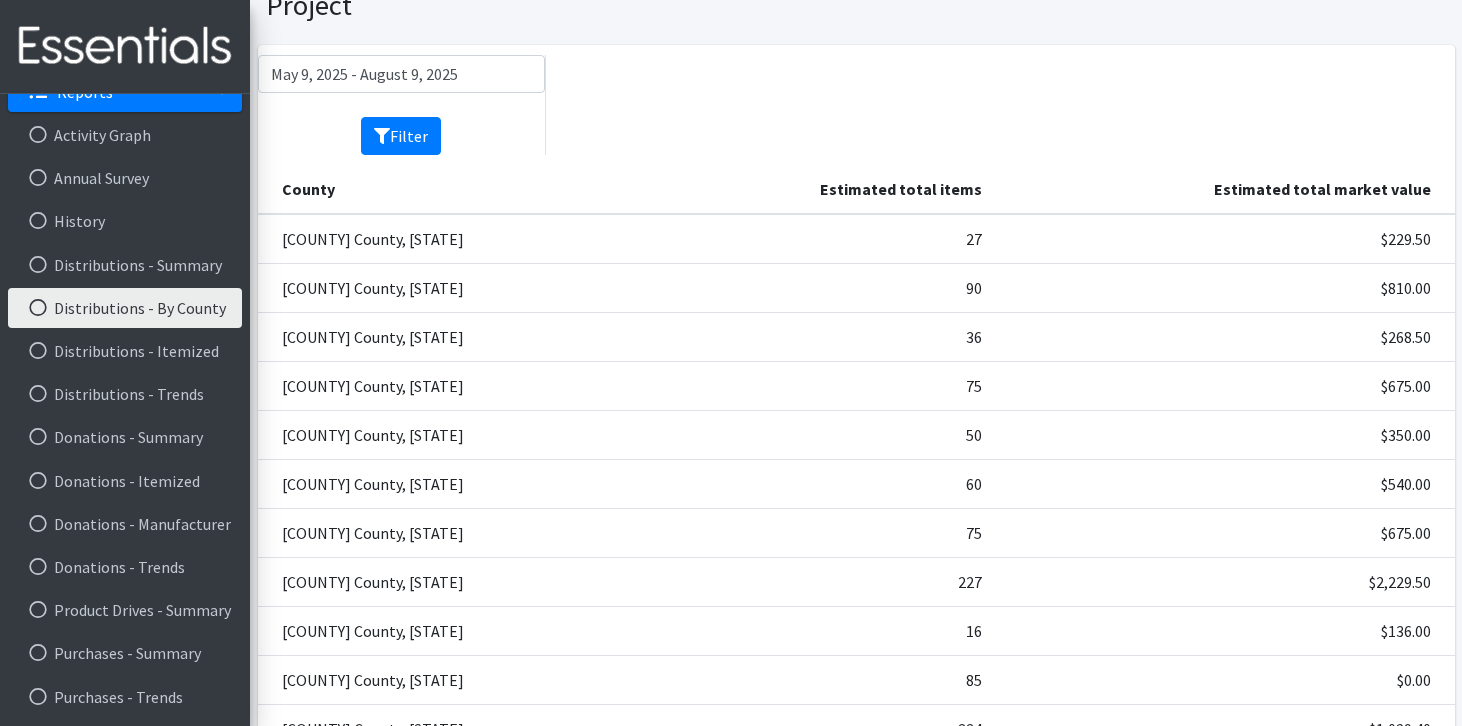 click on "Dashboard
Donations
All Donations
New Donation
Purchases
All Purchases
New Purchase
Requests
Distributions
Pick Ups & Deliveries
Partner Agencies
All Partners
Partner Announcement
Inventory
Items & Inventory
Kits
Barcode Items
Storage Locations" at bounding box center [125, 428] 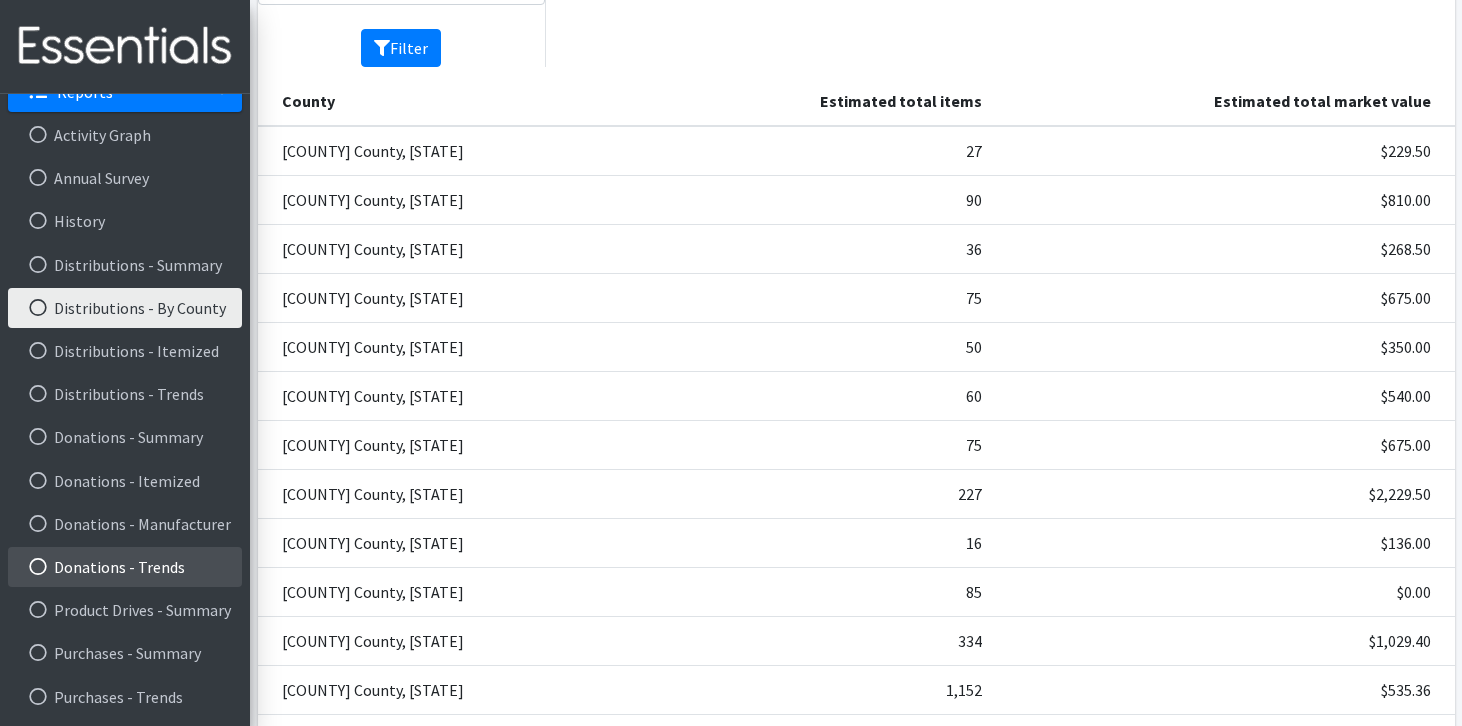 scroll, scrollTop: 212, scrollLeft: 0, axis: vertical 